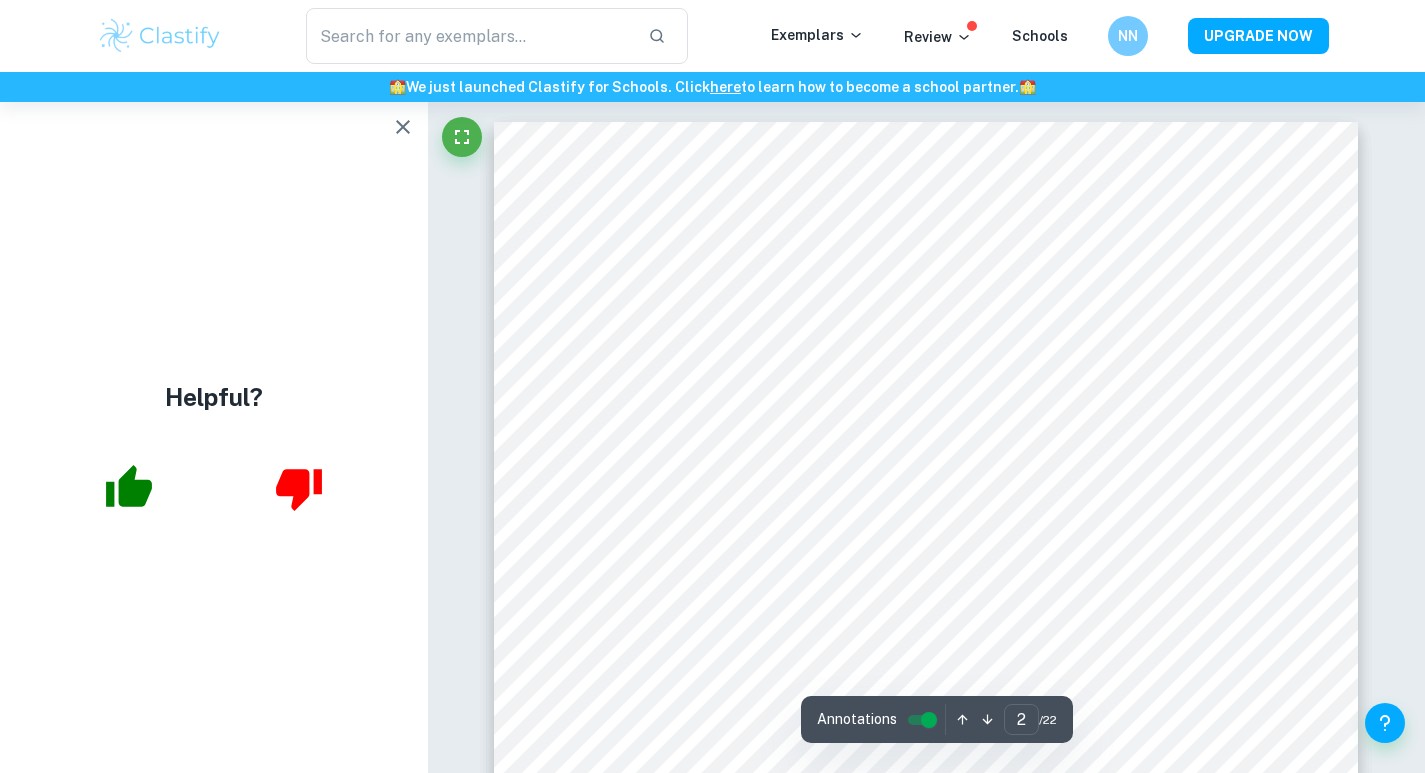 scroll, scrollTop: 1441, scrollLeft: 0, axis: vertical 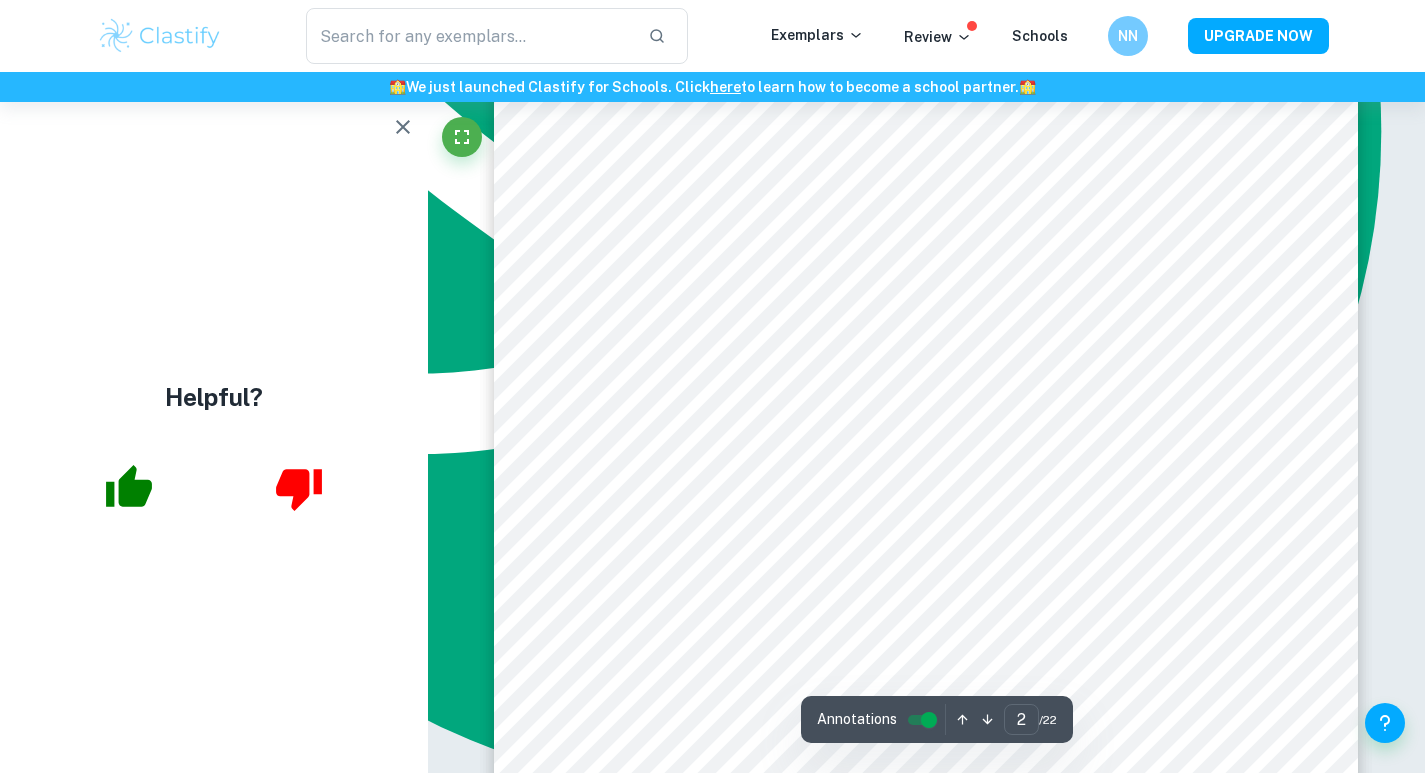 click on "Helpful?" at bounding box center [214, 437] 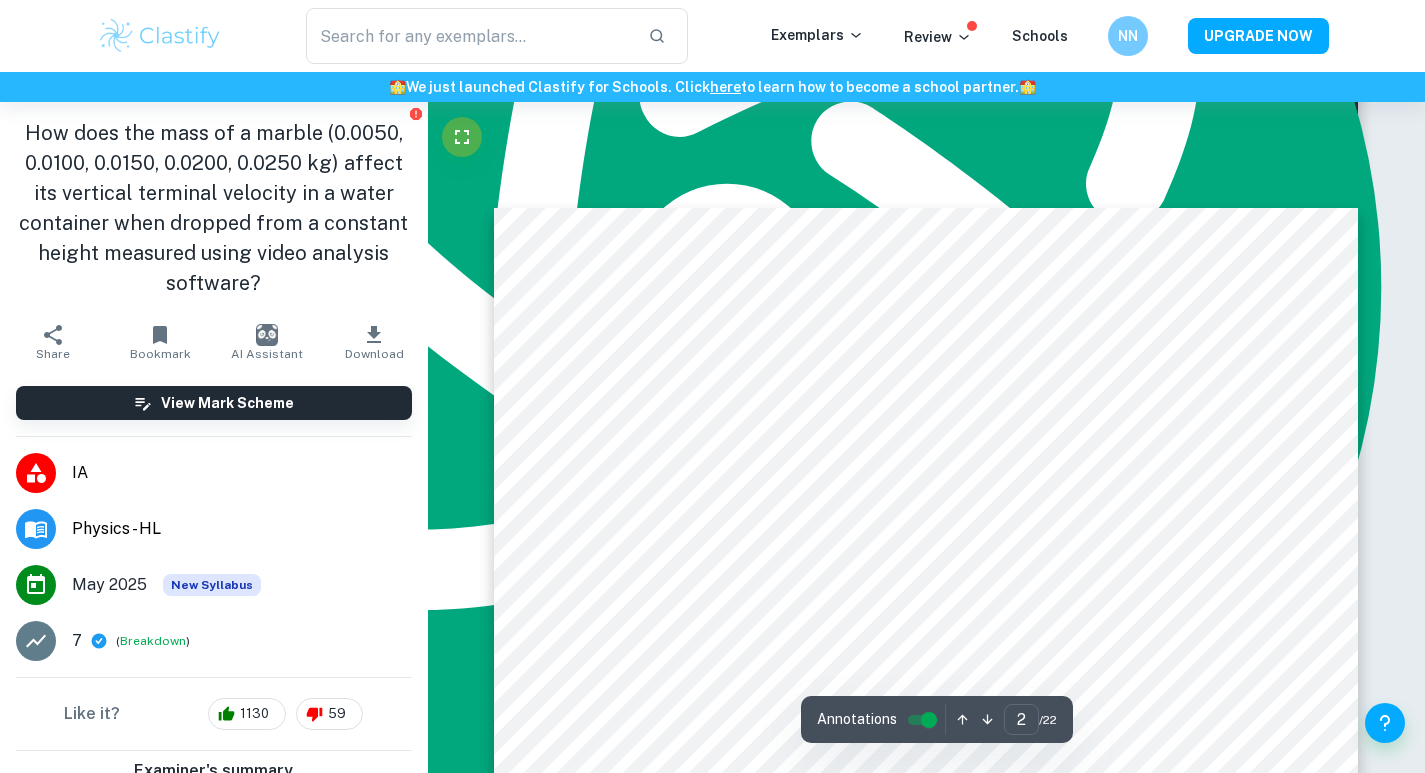 scroll, scrollTop: 1241, scrollLeft: 0, axis: vertical 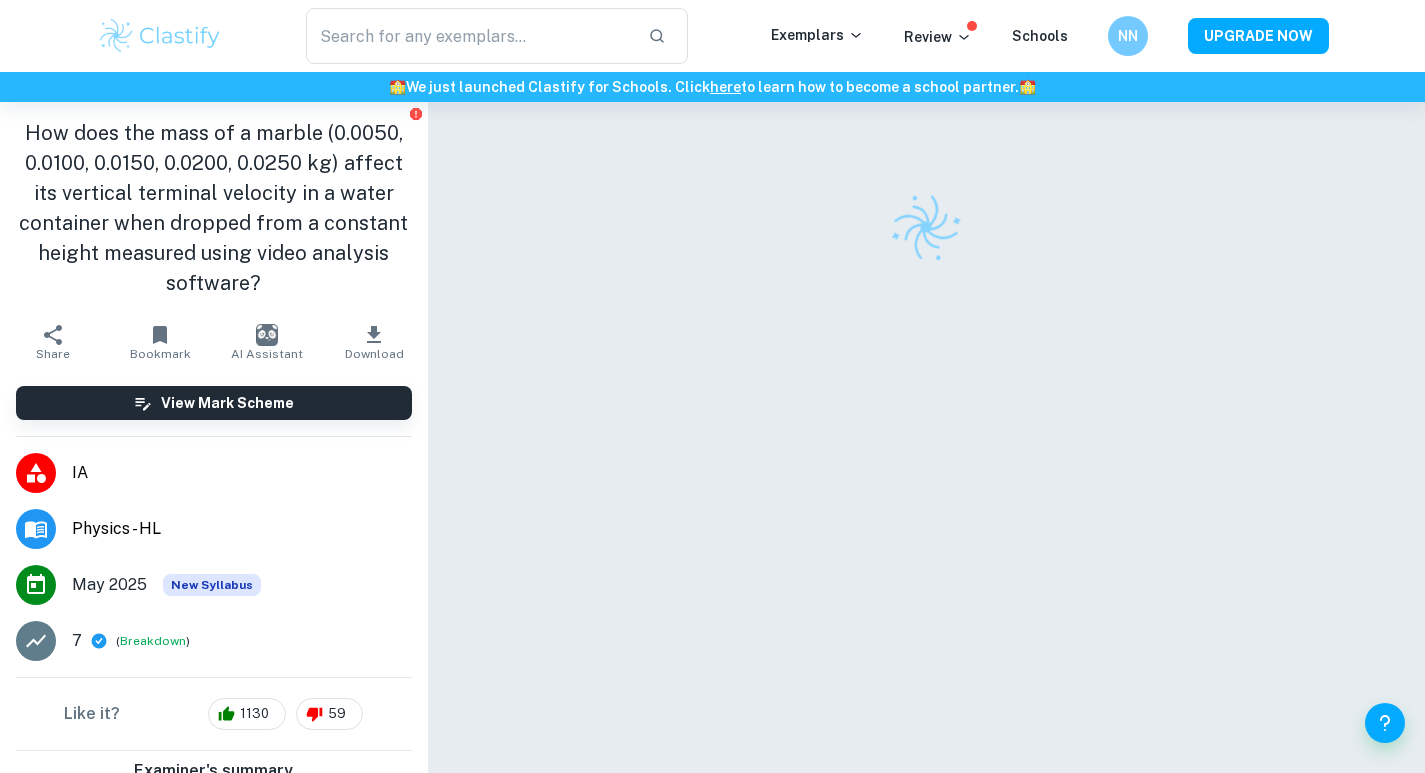 click at bounding box center (926, 465) 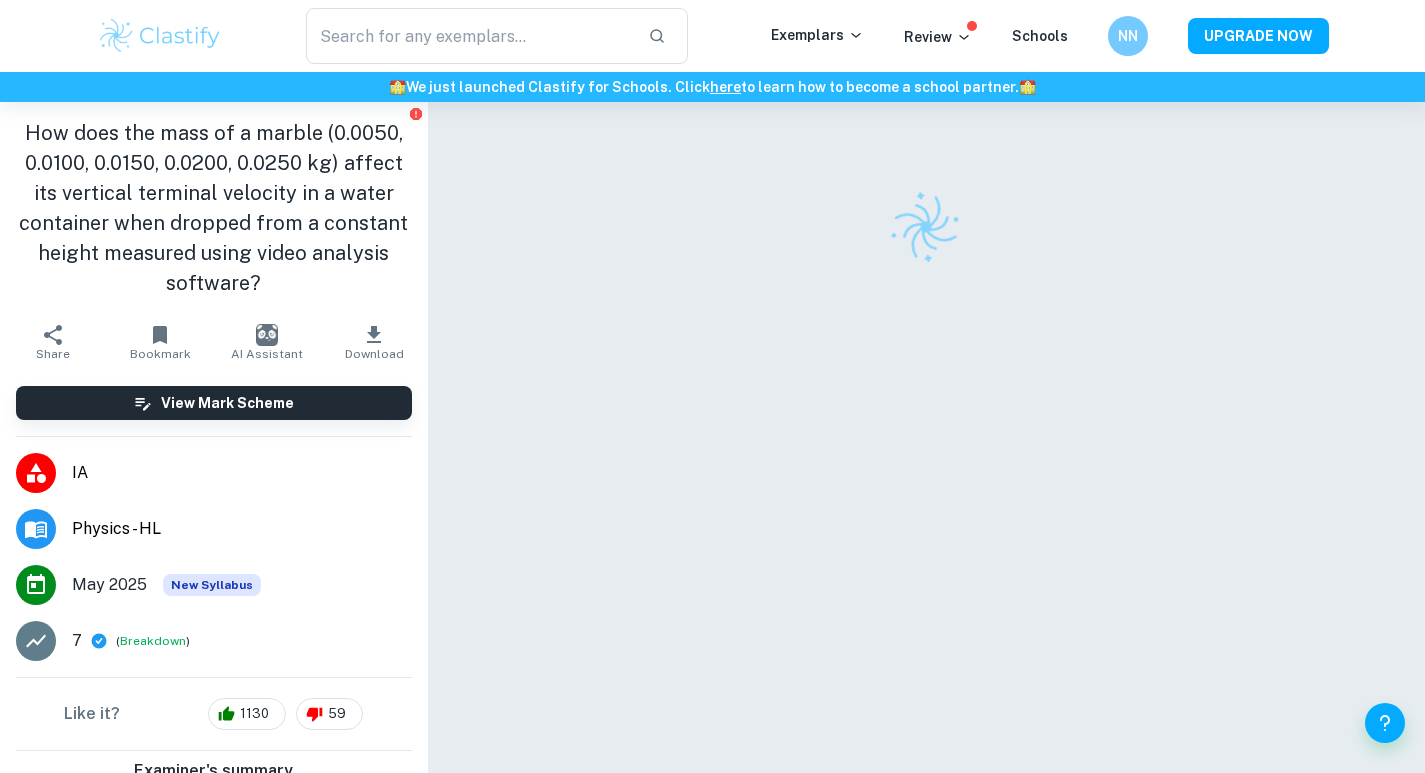 click at bounding box center (926, 227) 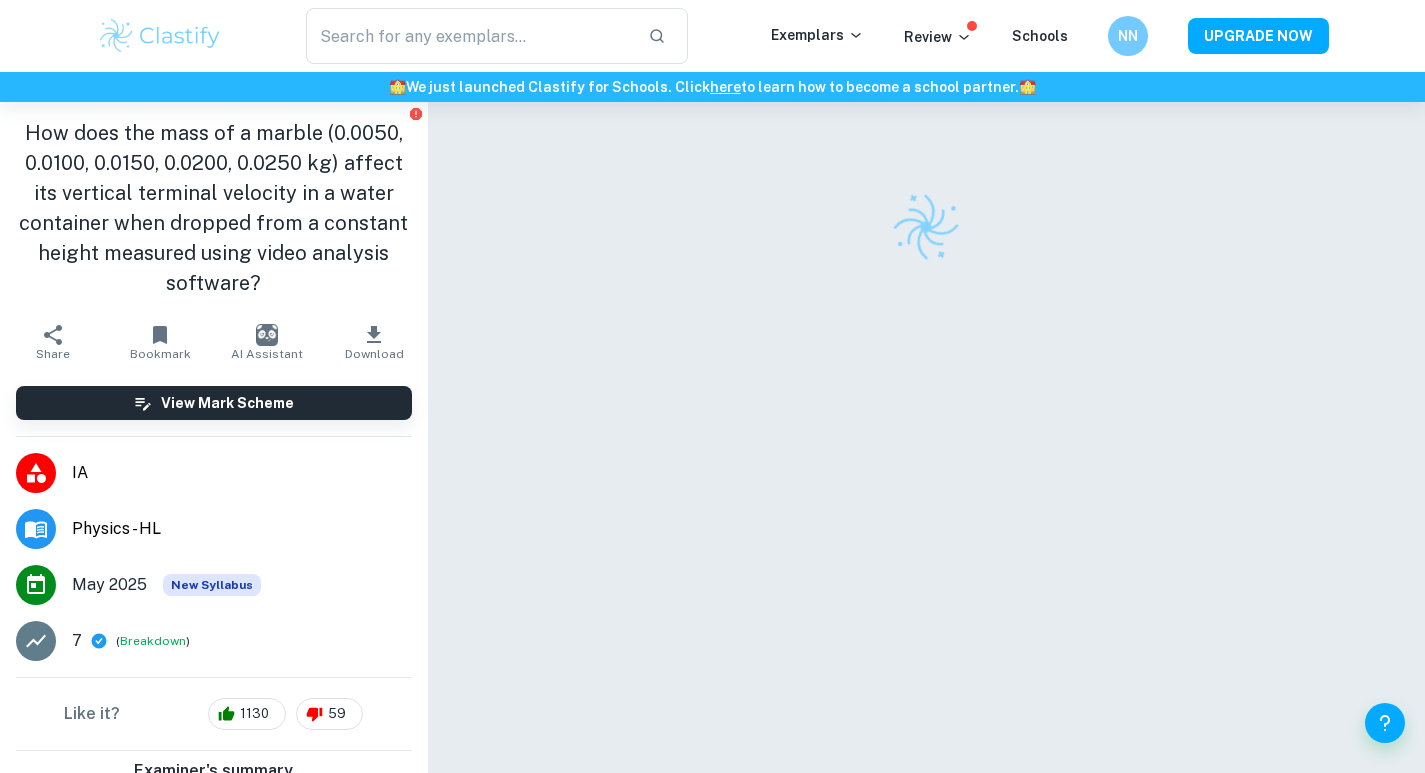 scroll, scrollTop: 0, scrollLeft: 0, axis: both 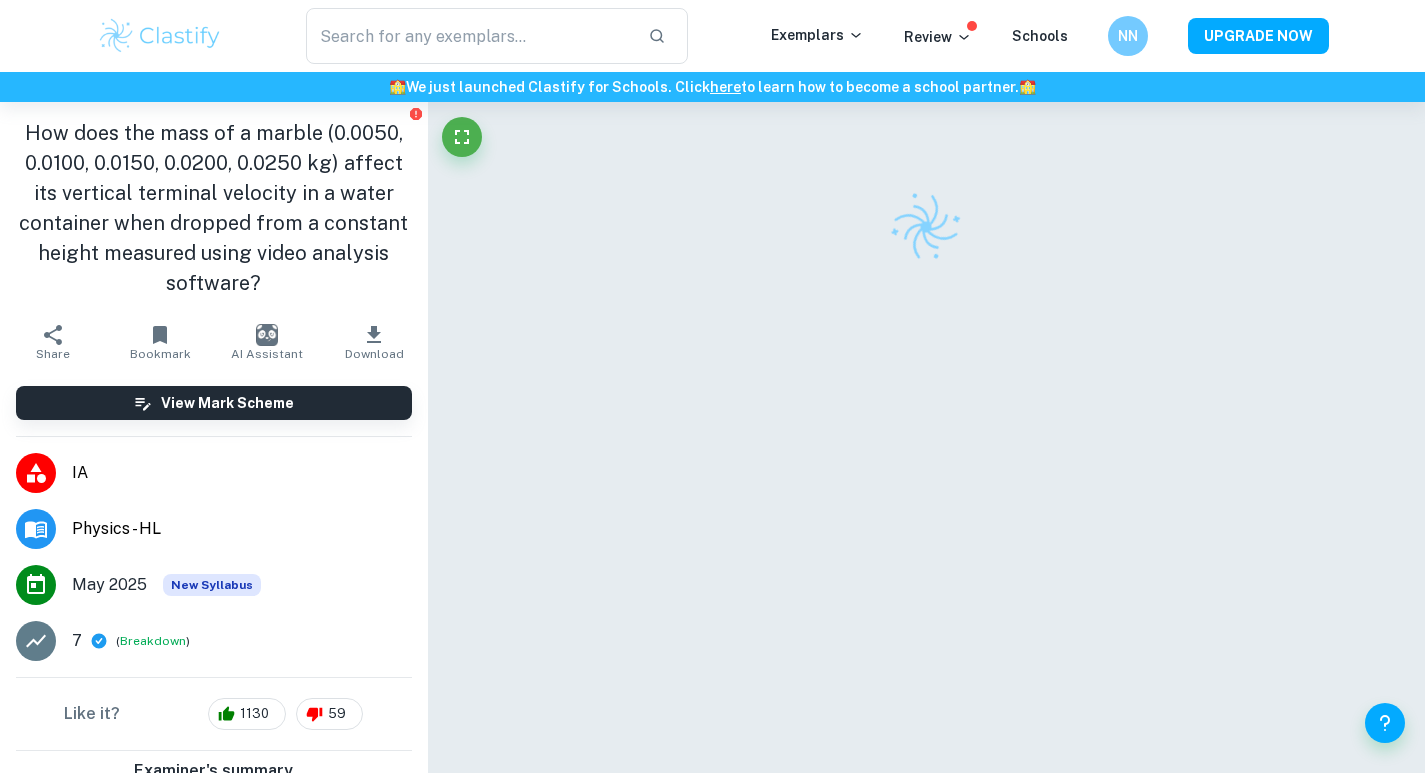 checkbox on "true" 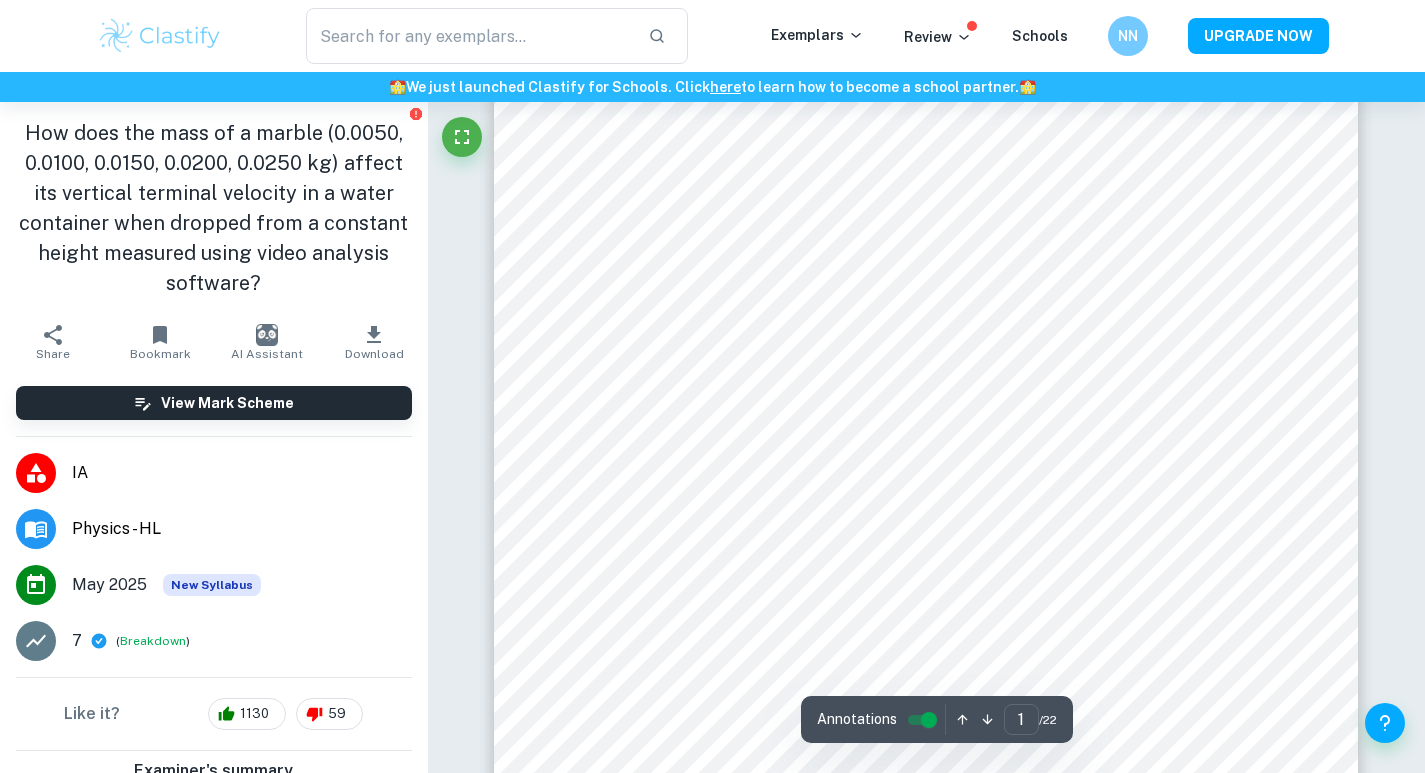 scroll, scrollTop: 1235, scrollLeft: 0, axis: vertical 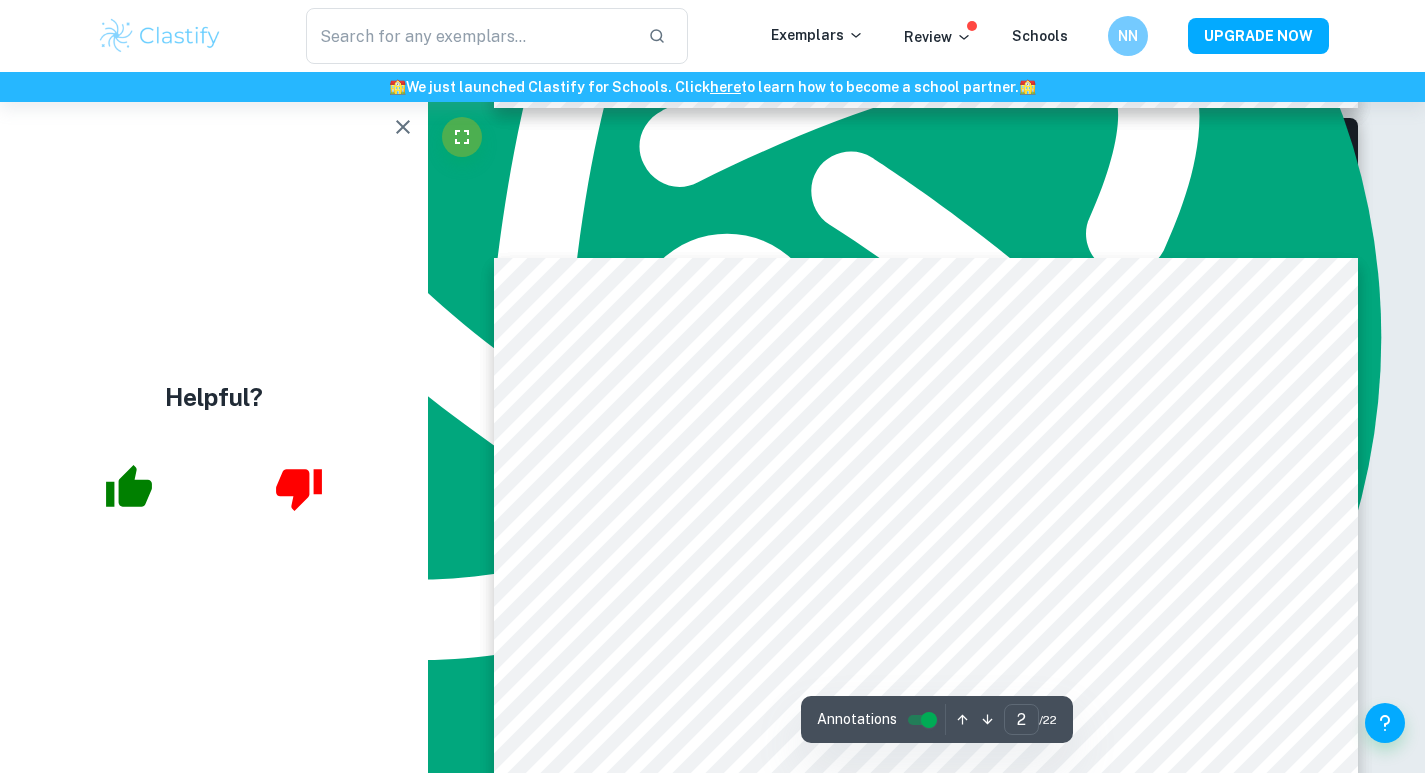 click at bounding box center [403, 127] 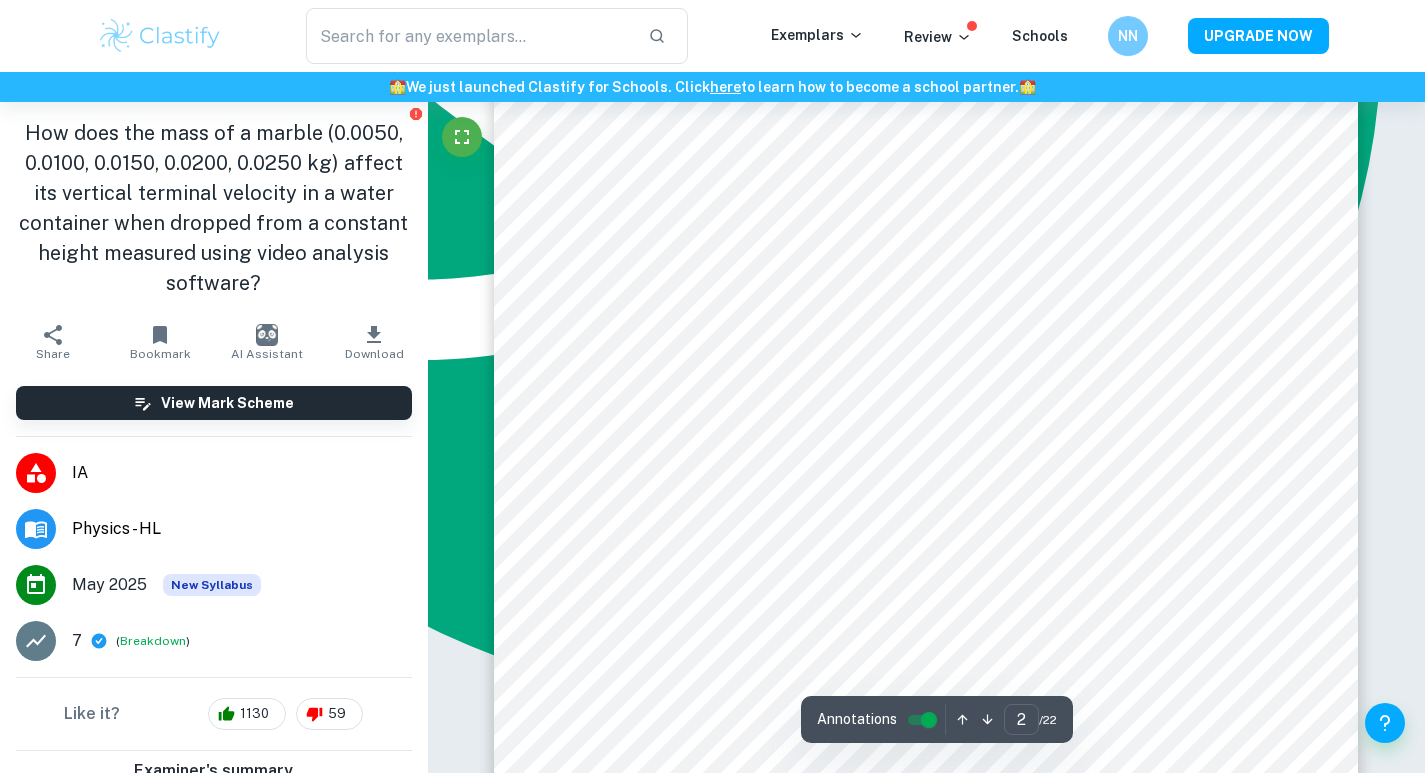 scroll, scrollTop: 1502, scrollLeft: 0, axis: vertical 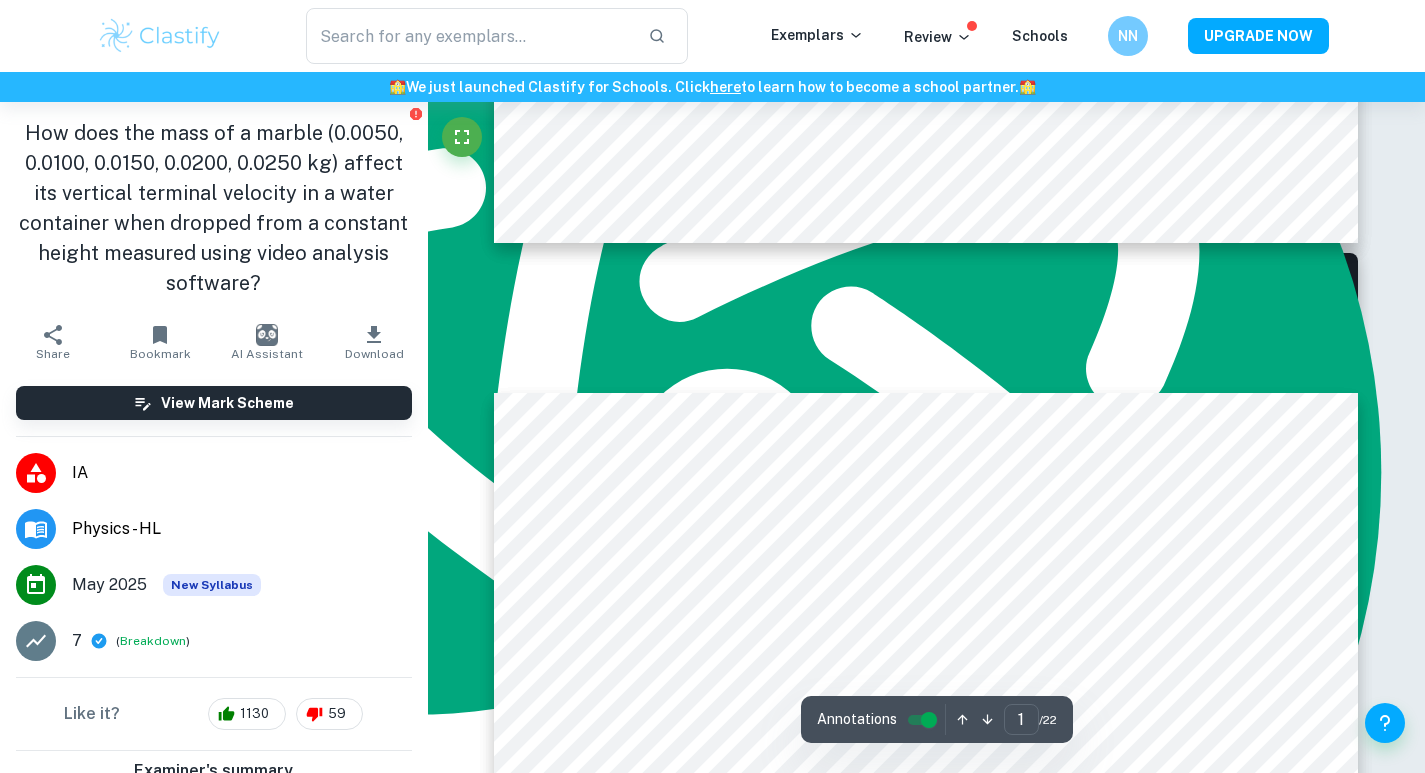 type on "2" 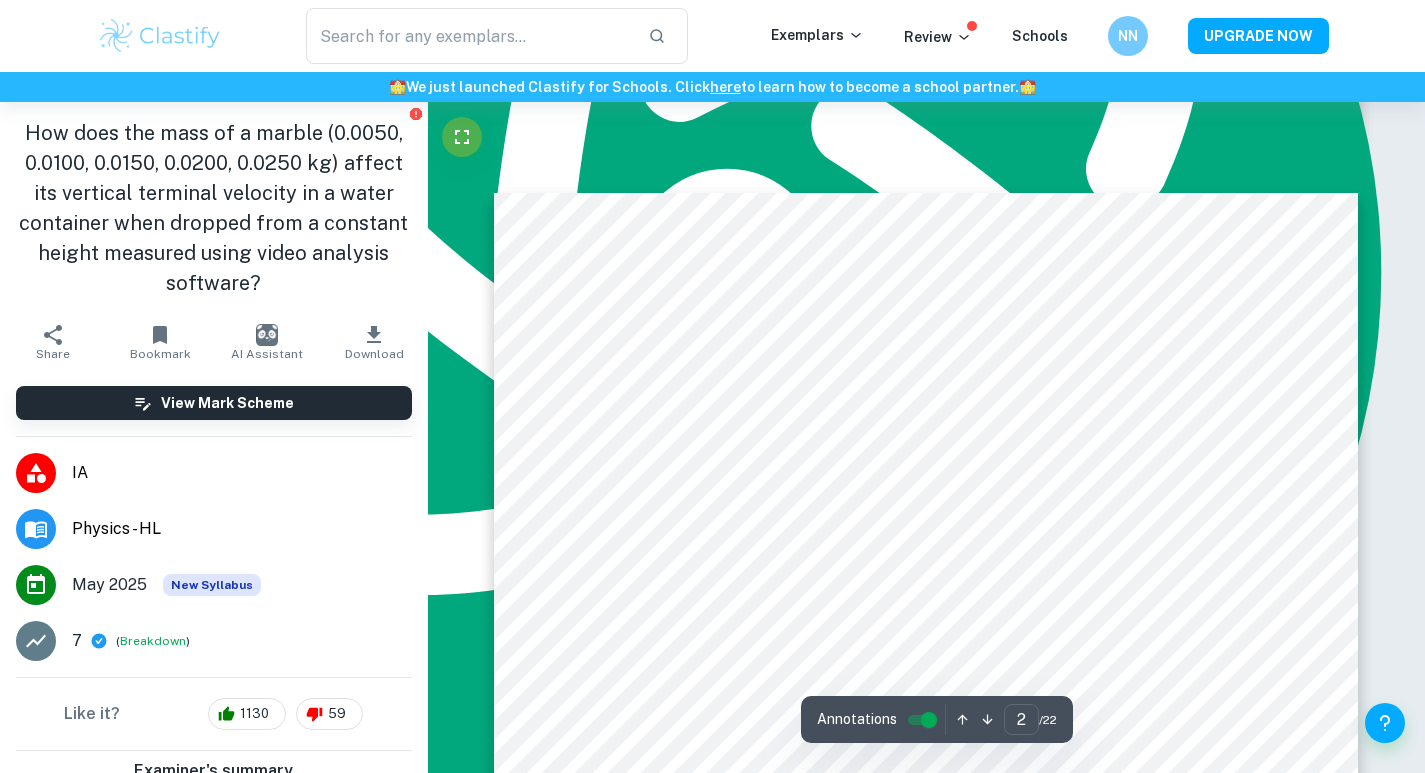 scroll, scrollTop: 1467, scrollLeft: 0, axis: vertical 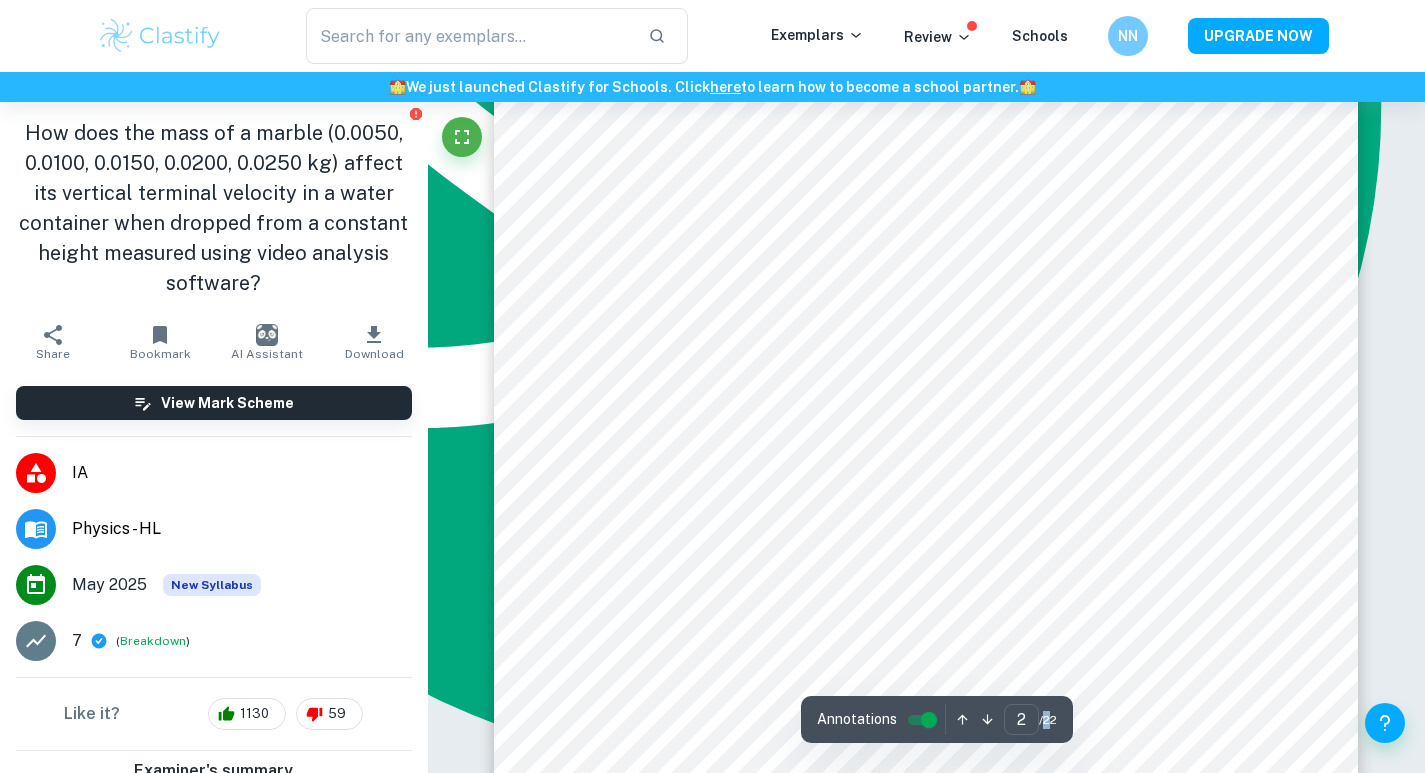 drag, startPoint x: 1048, startPoint y: 713, endPoint x: 1041, endPoint y: 725, distance: 13.892444 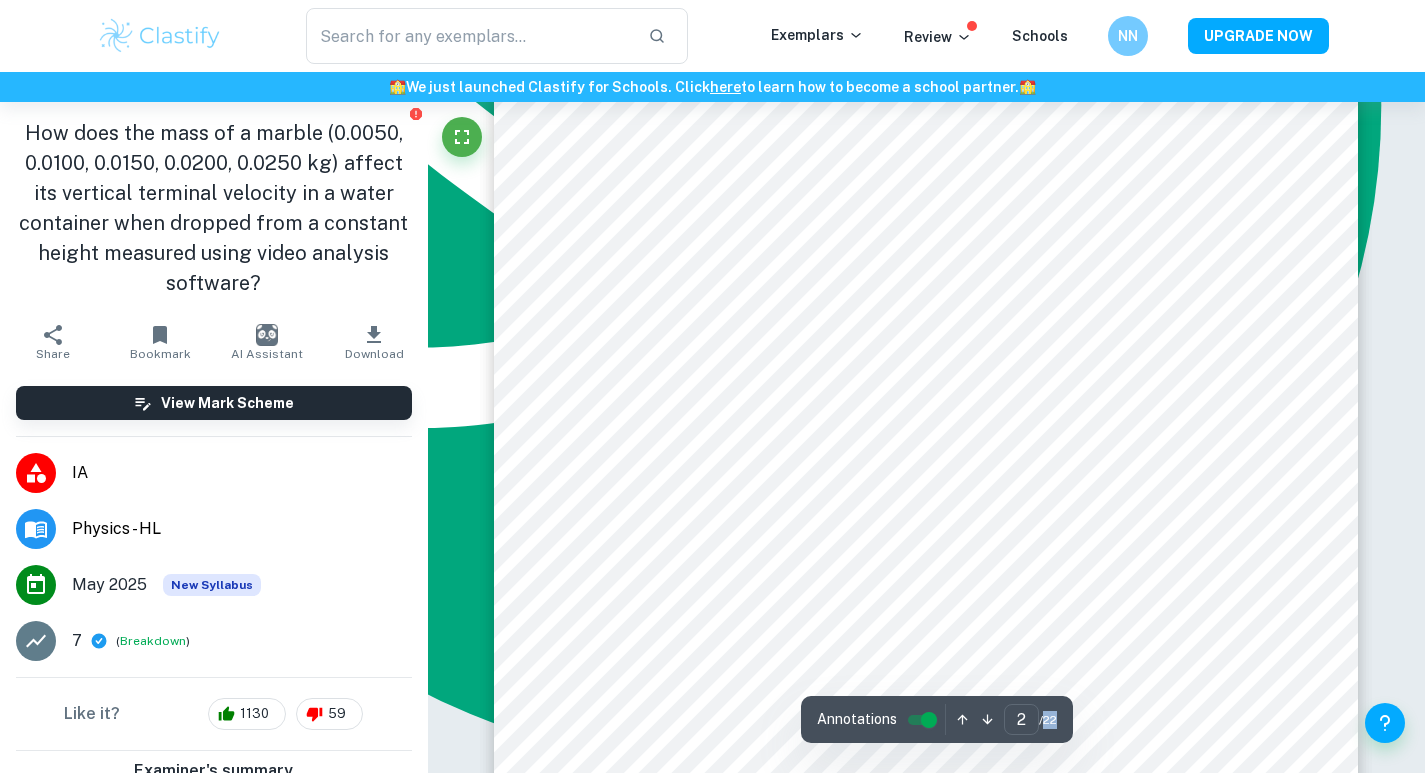 drag, startPoint x: 1054, startPoint y: 721, endPoint x: 1043, endPoint y: 722, distance: 11.045361 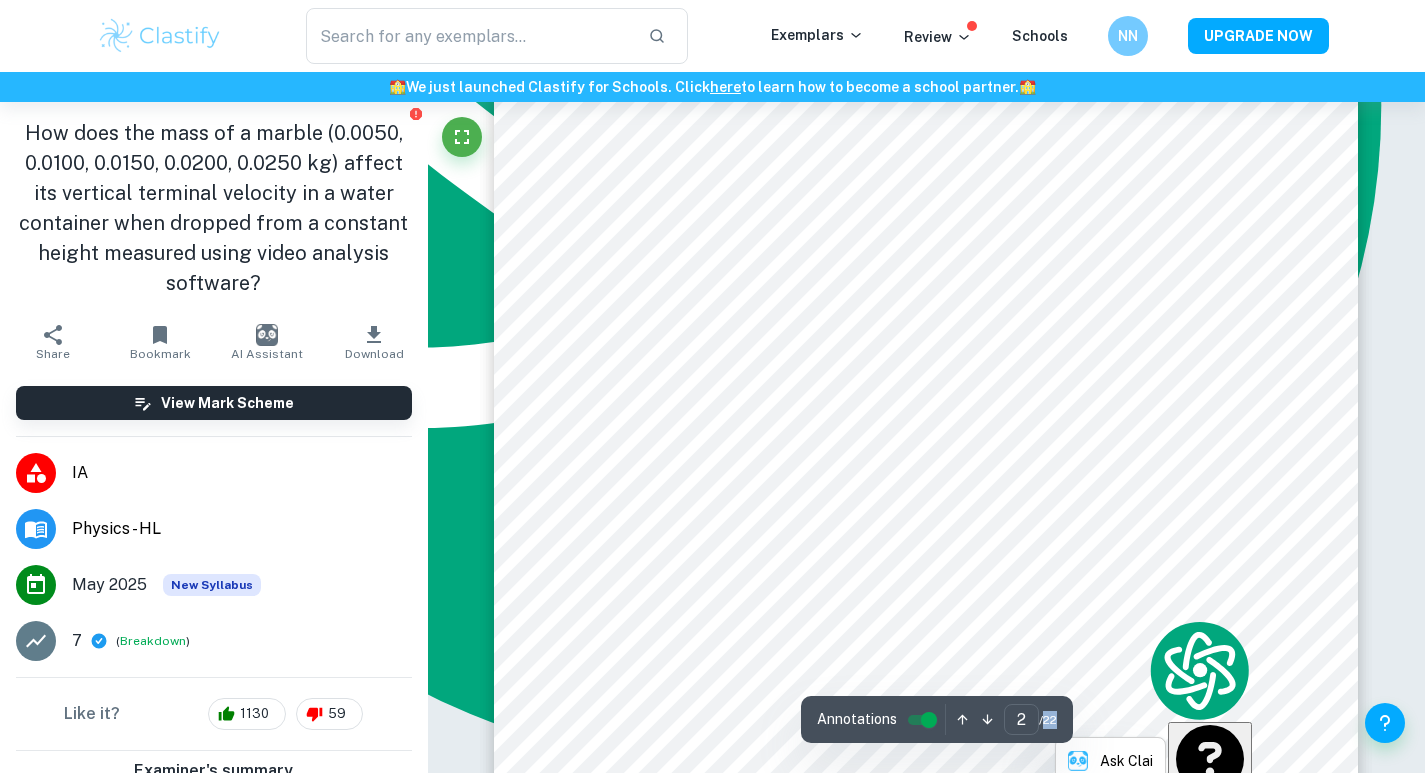 click on "/ 22" at bounding box center [1048, 720] 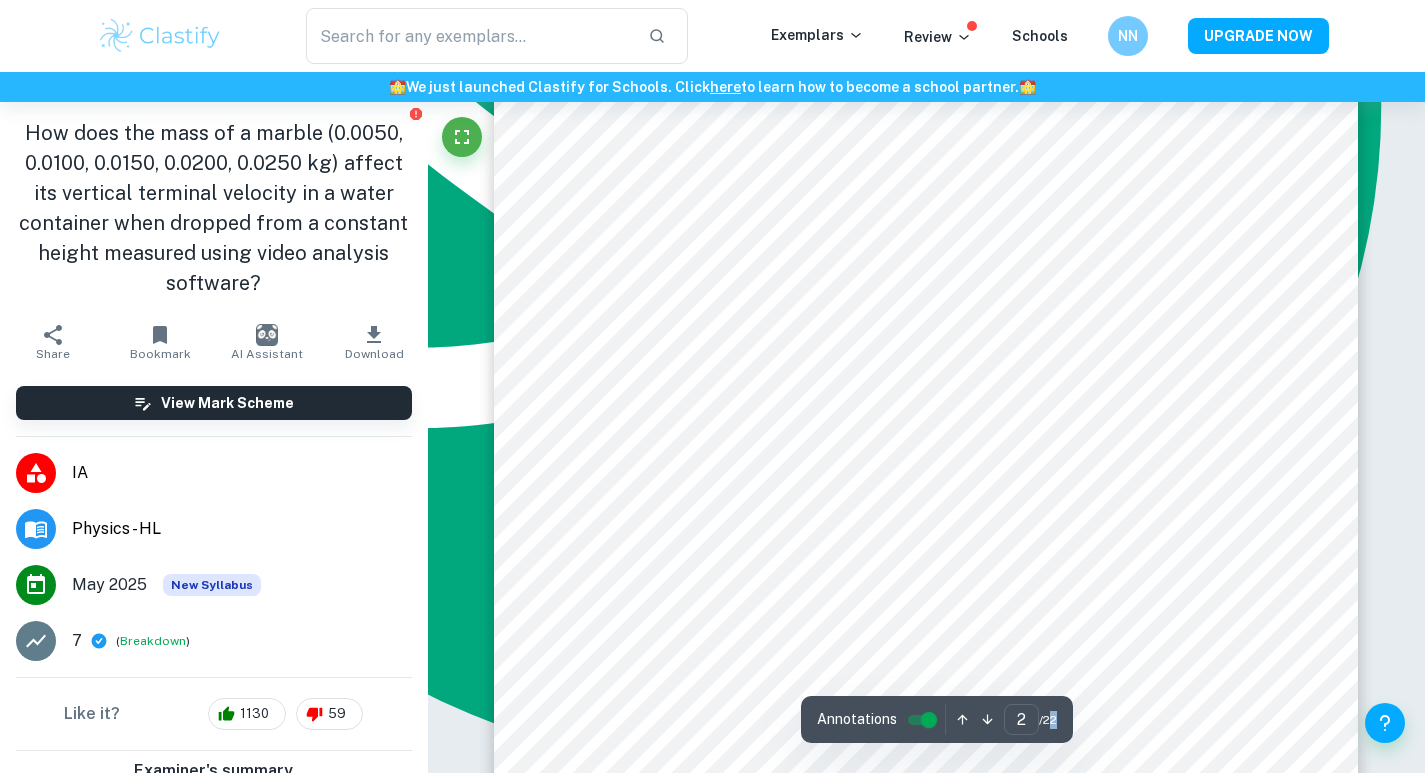 drag, startPoint x: 1052, startPoint y: 721, endPoint x: 1041, endPoint y: 719, distance: 11.18034 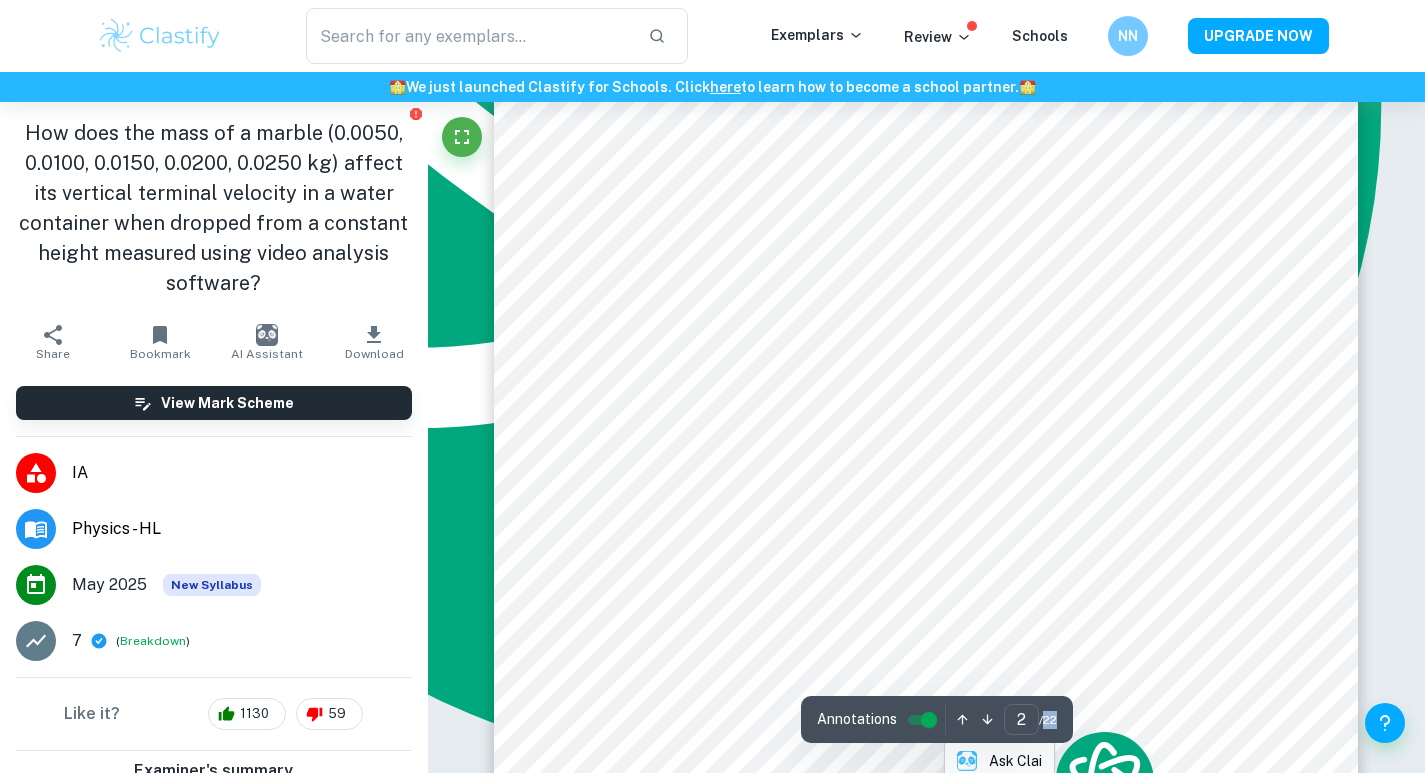 click on "/ 22" at bounding box center [1048, 720] 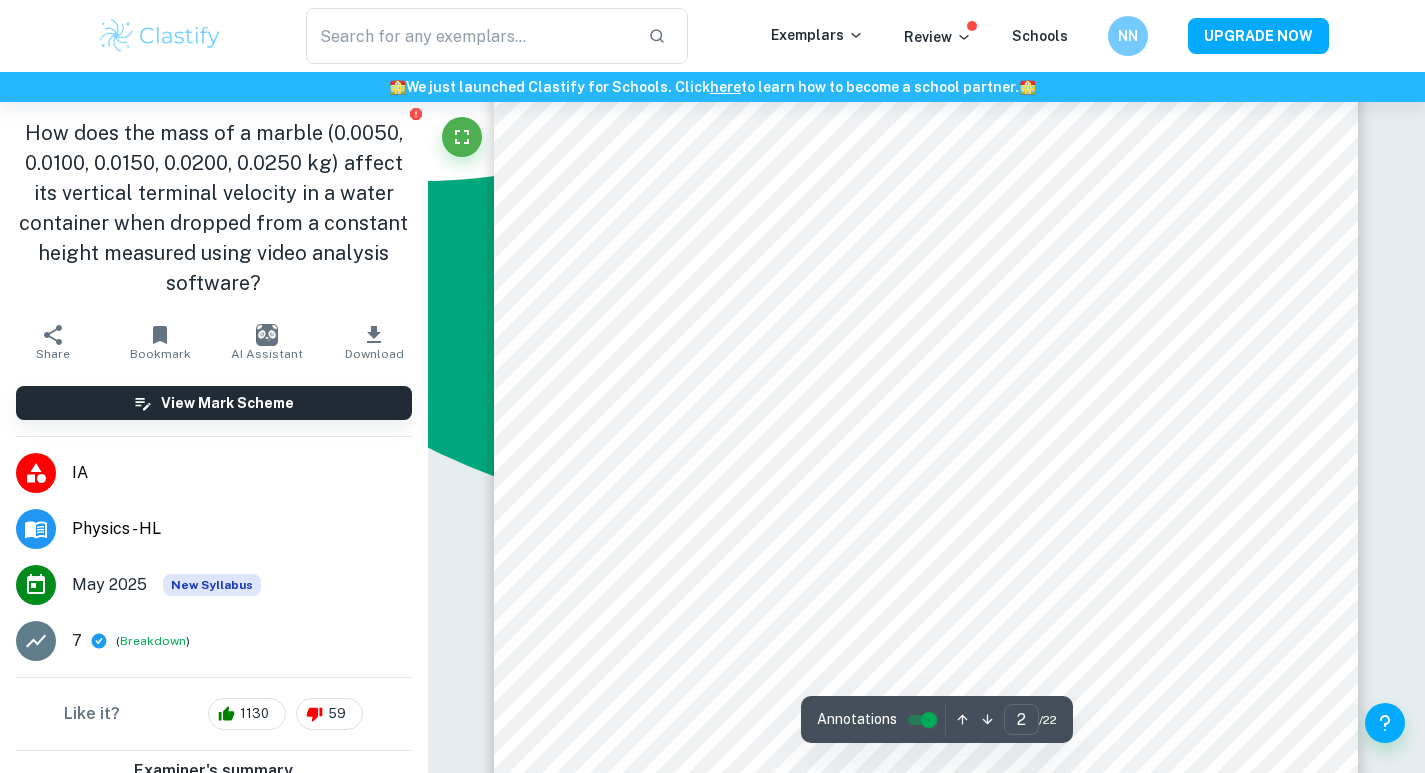 scroll, scrollTop: 1794, scrollLeft: 0, axis: vertical 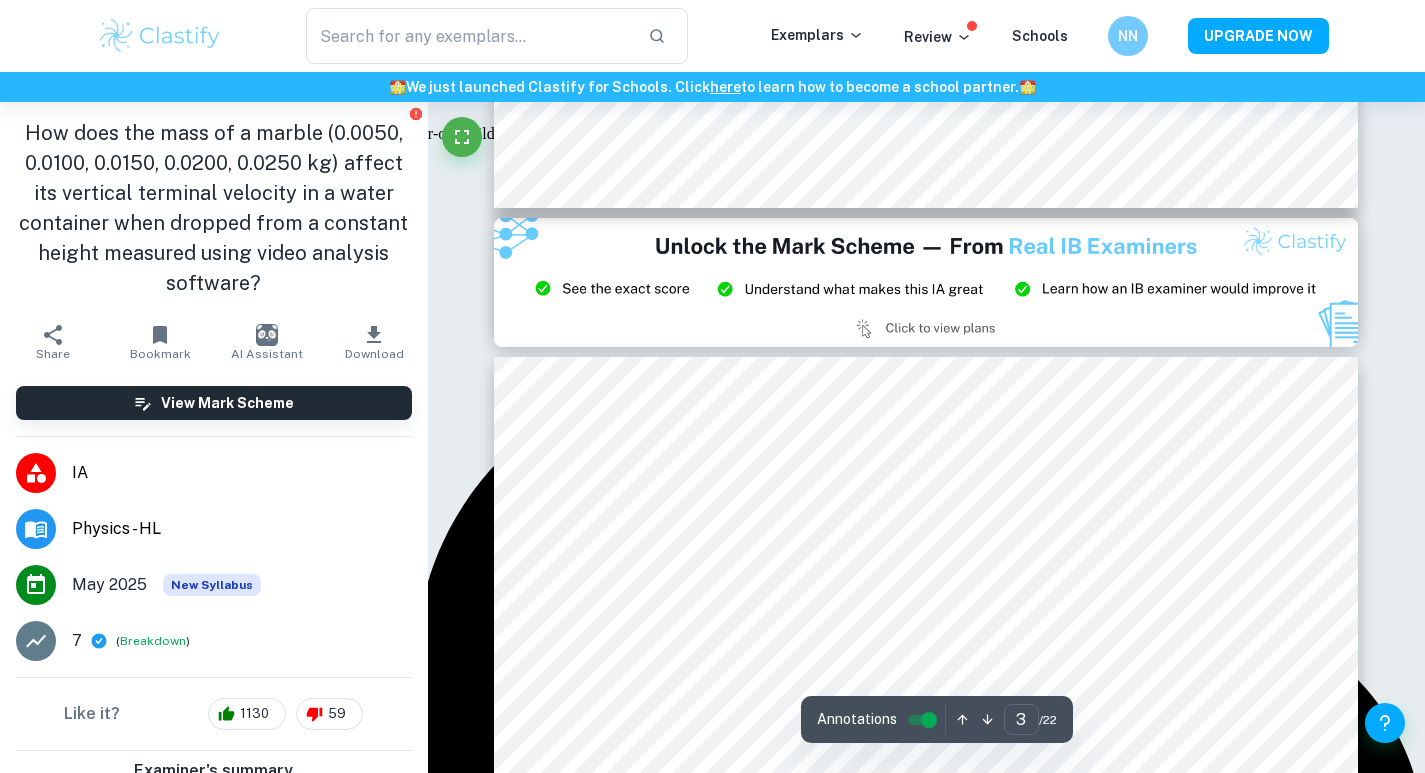type on "2" 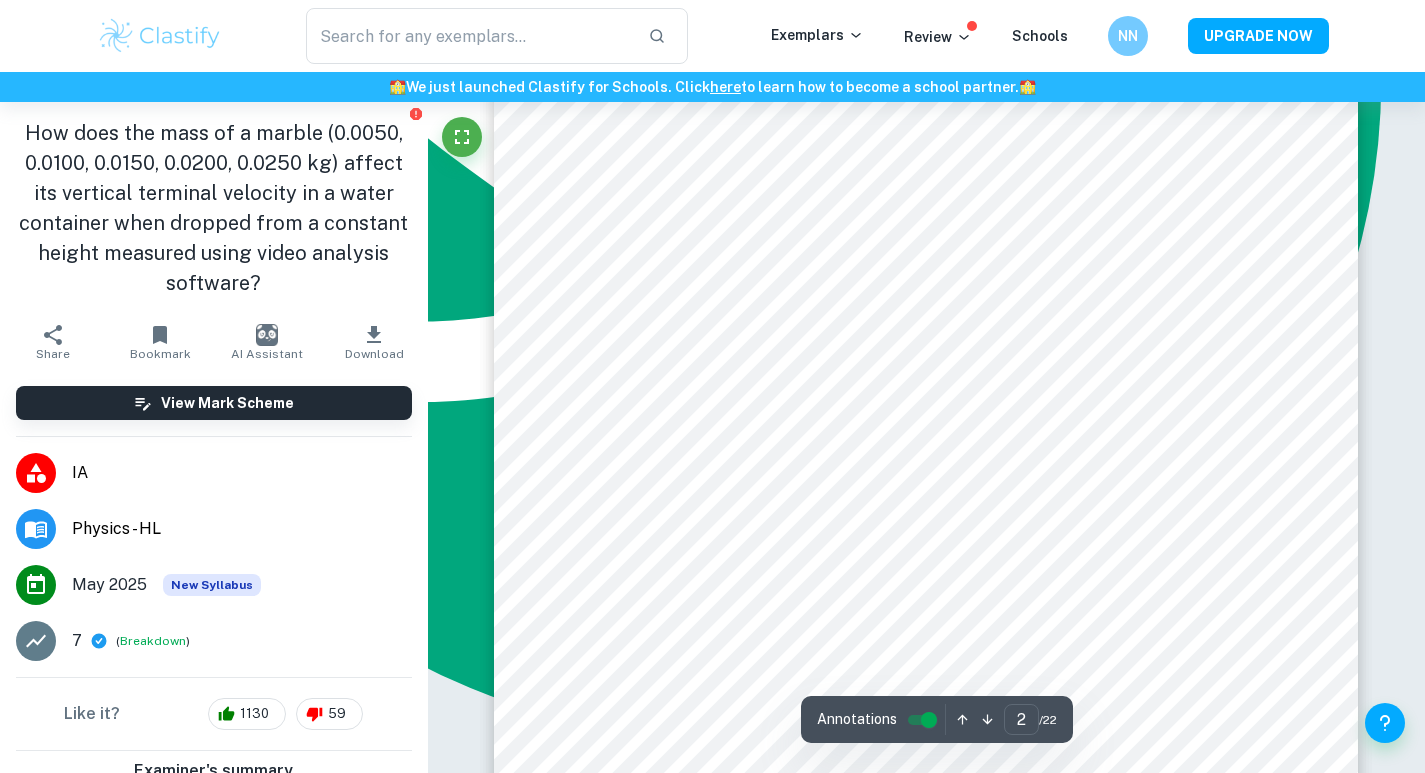 scroll, scrollTop: 1494, scrollLeft: 0, axis: vertical 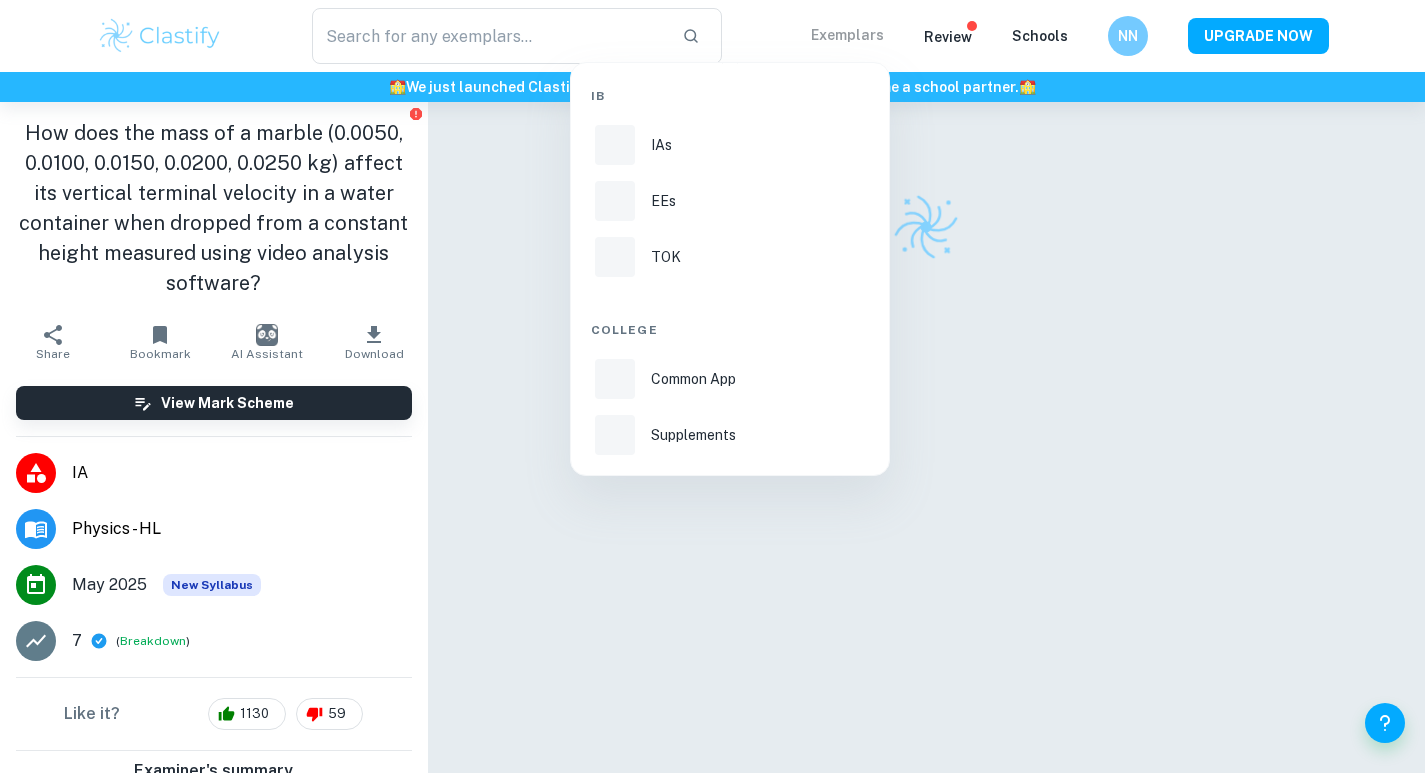 click on "IAs" at bounding box center (758, 145) 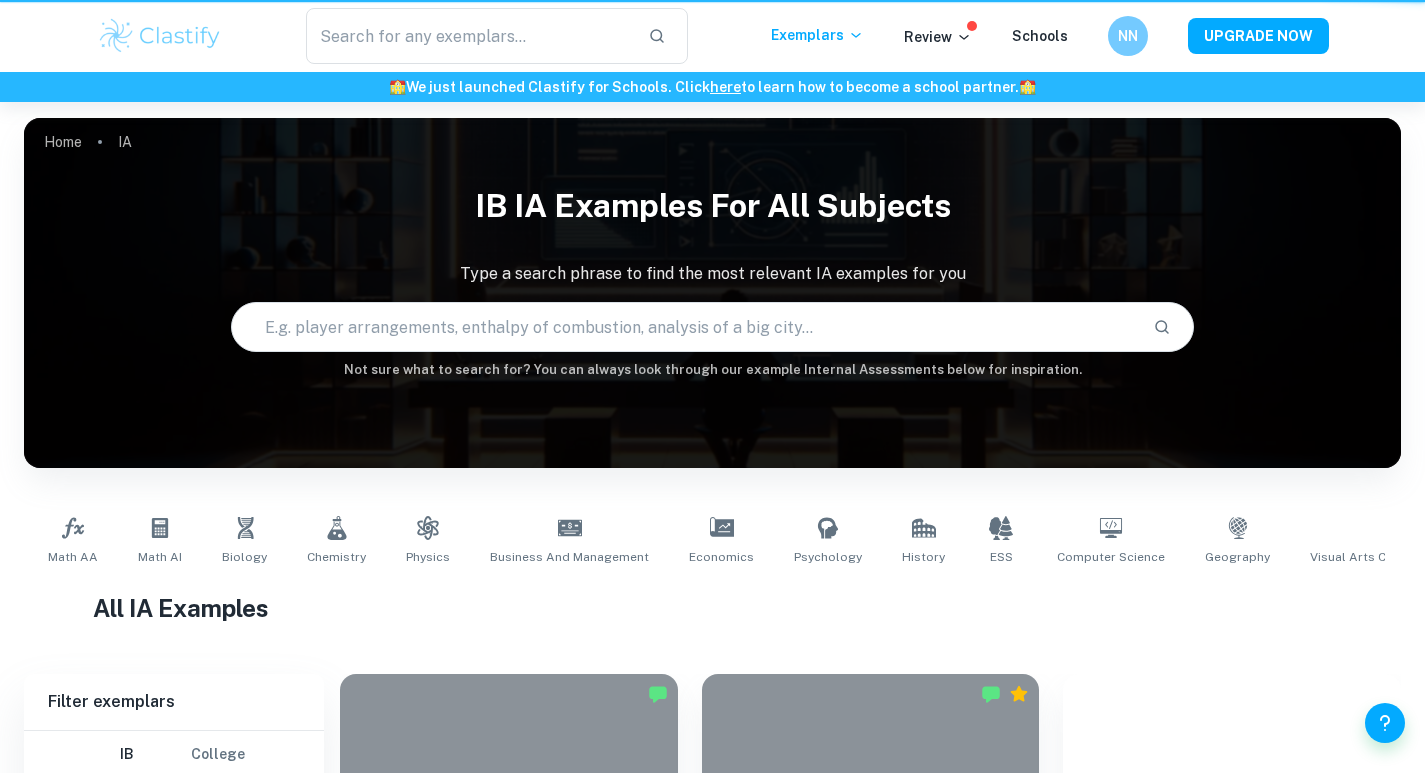 click at bounding box center [712, 386] 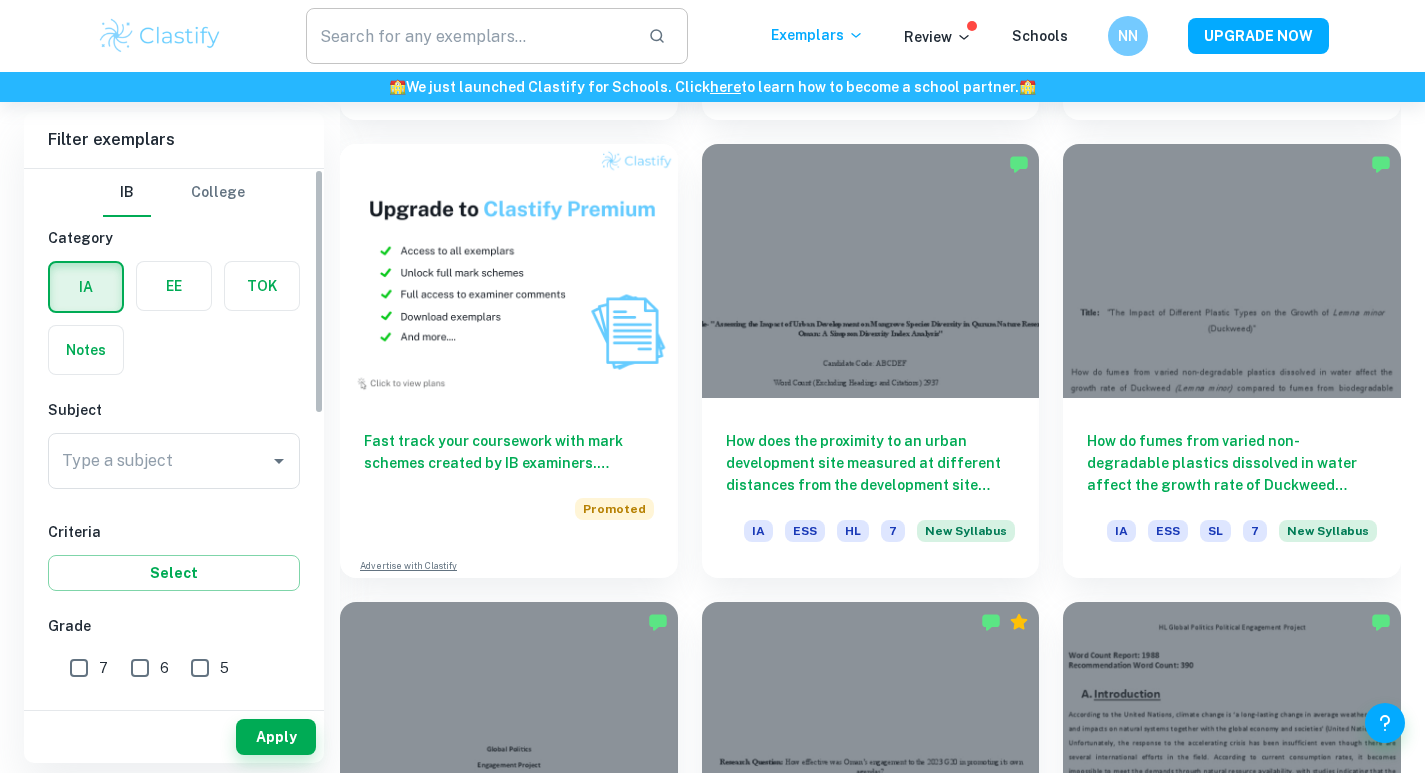 click at bounding box center [469, 36] 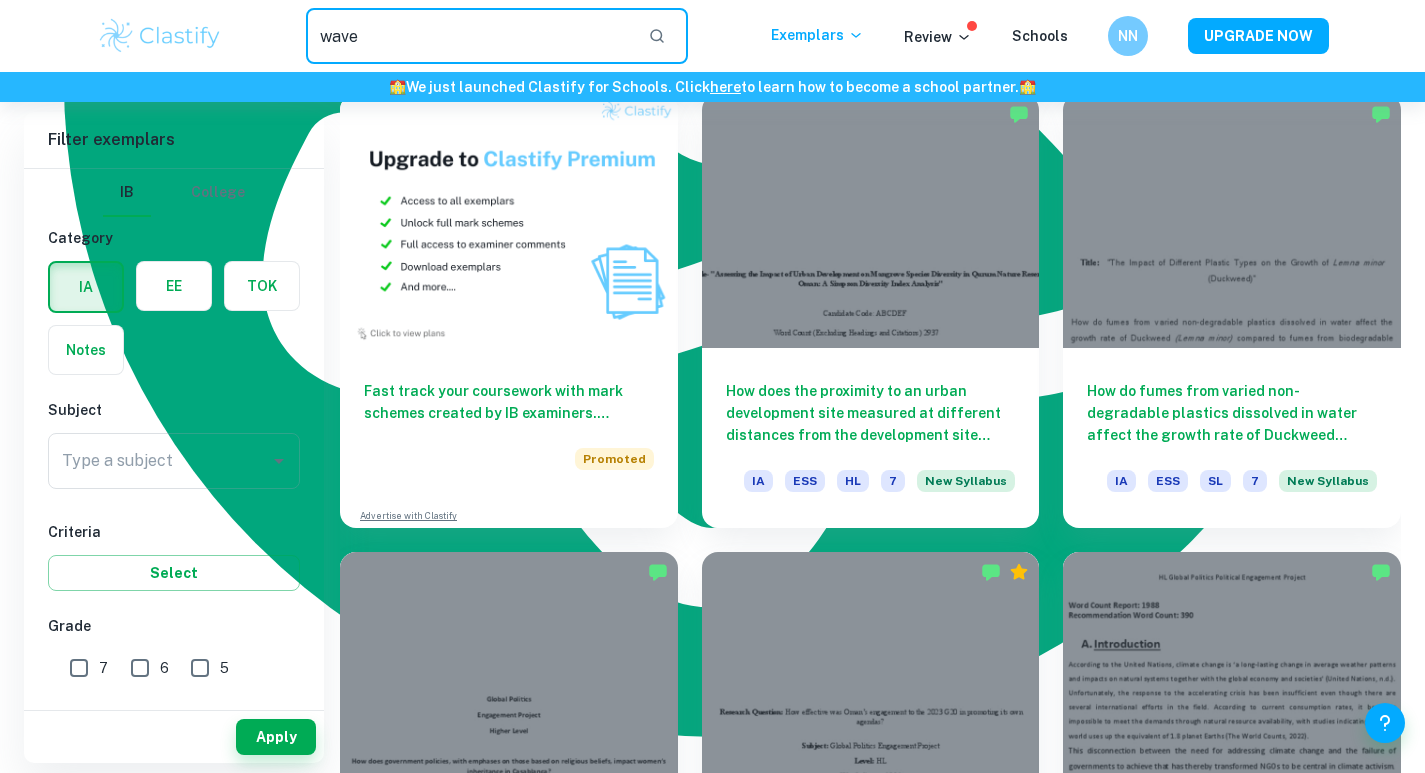 scroll, scrollTop: 2271, scrollLeft: 0, axis: vertical 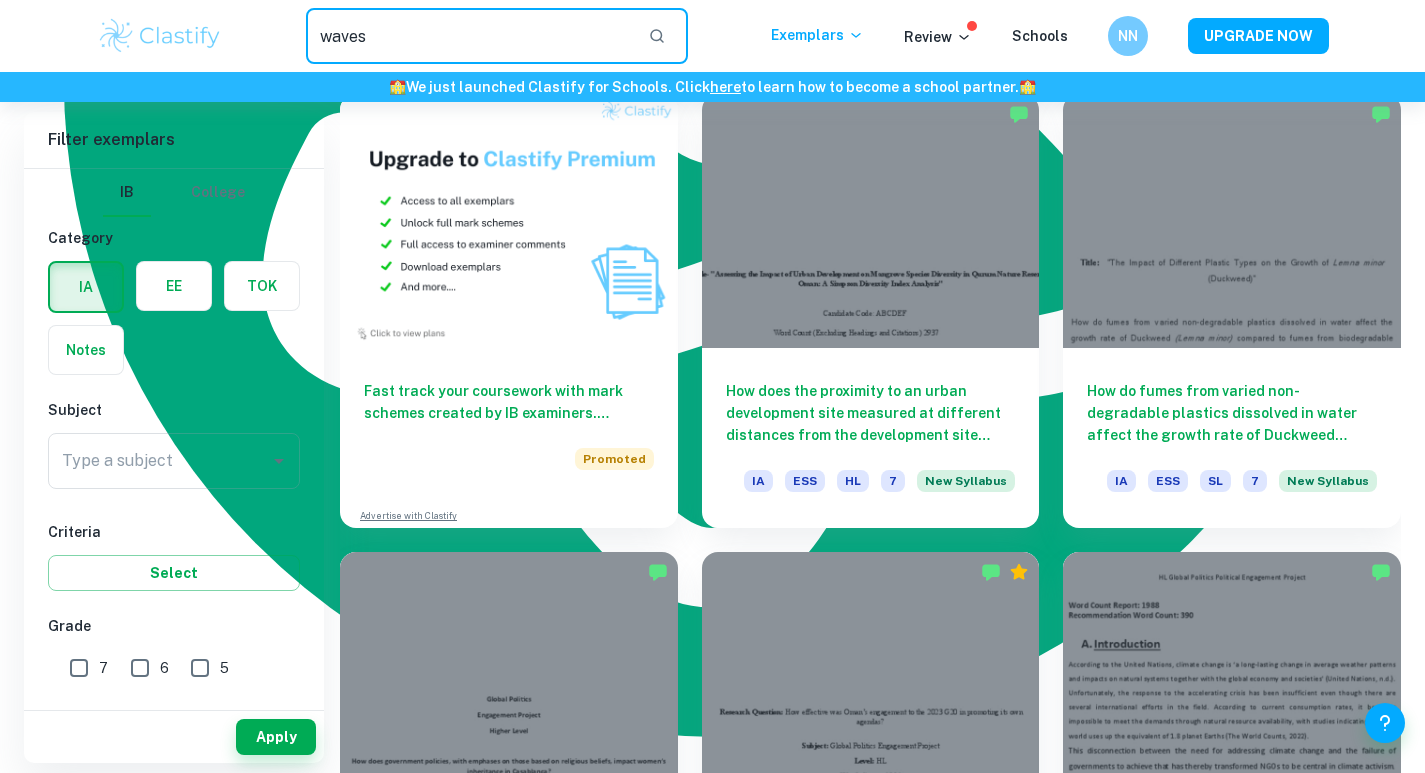 type on "waves" 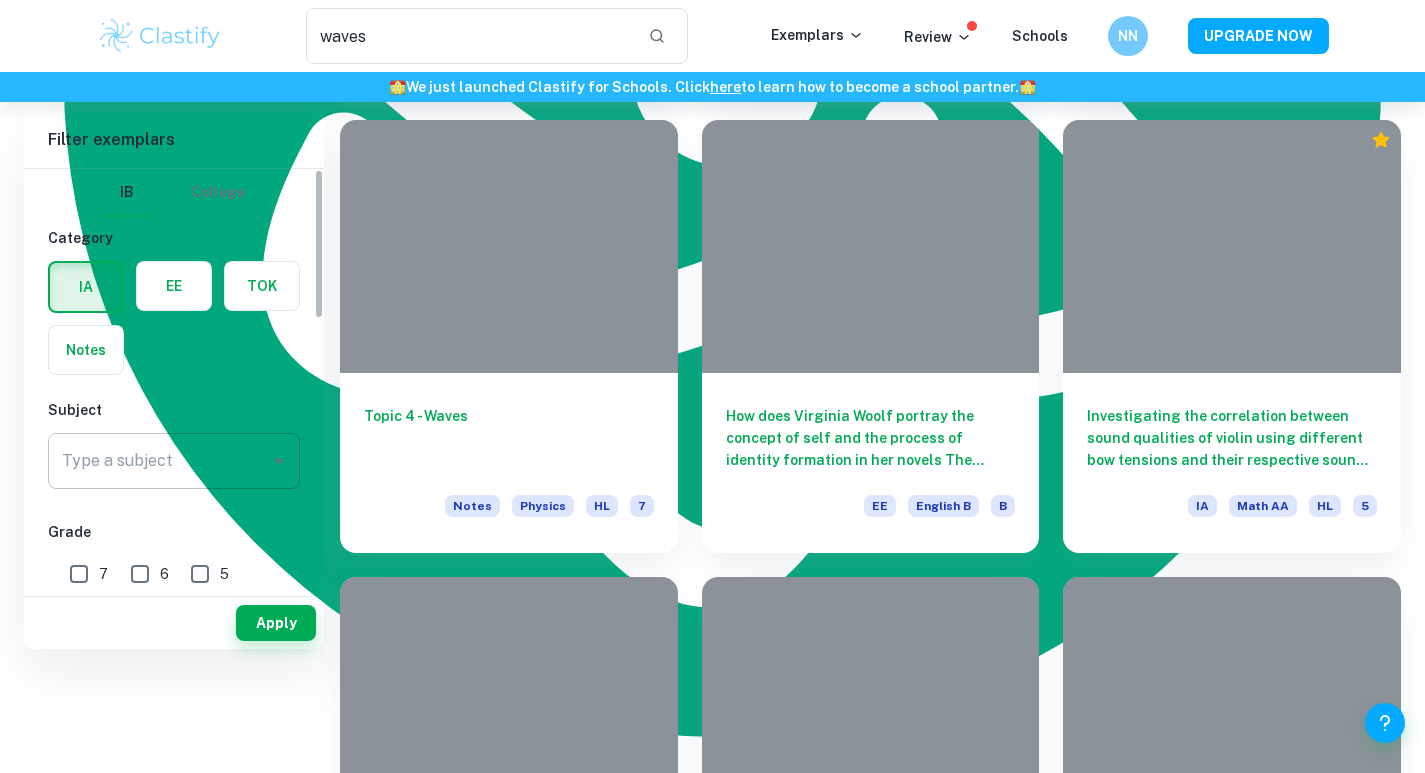 scroll, scrollTop: 0, scrollLeft: 0, axis: both 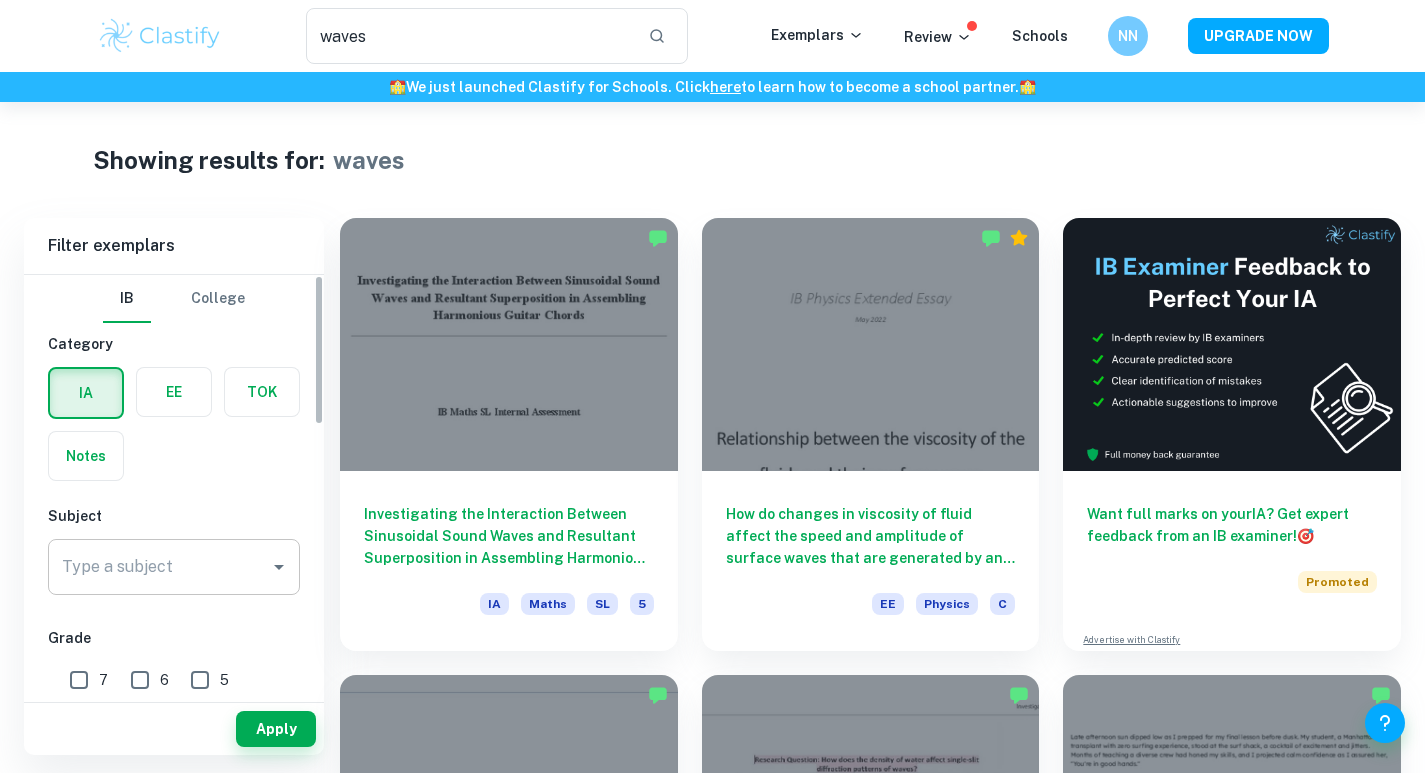click 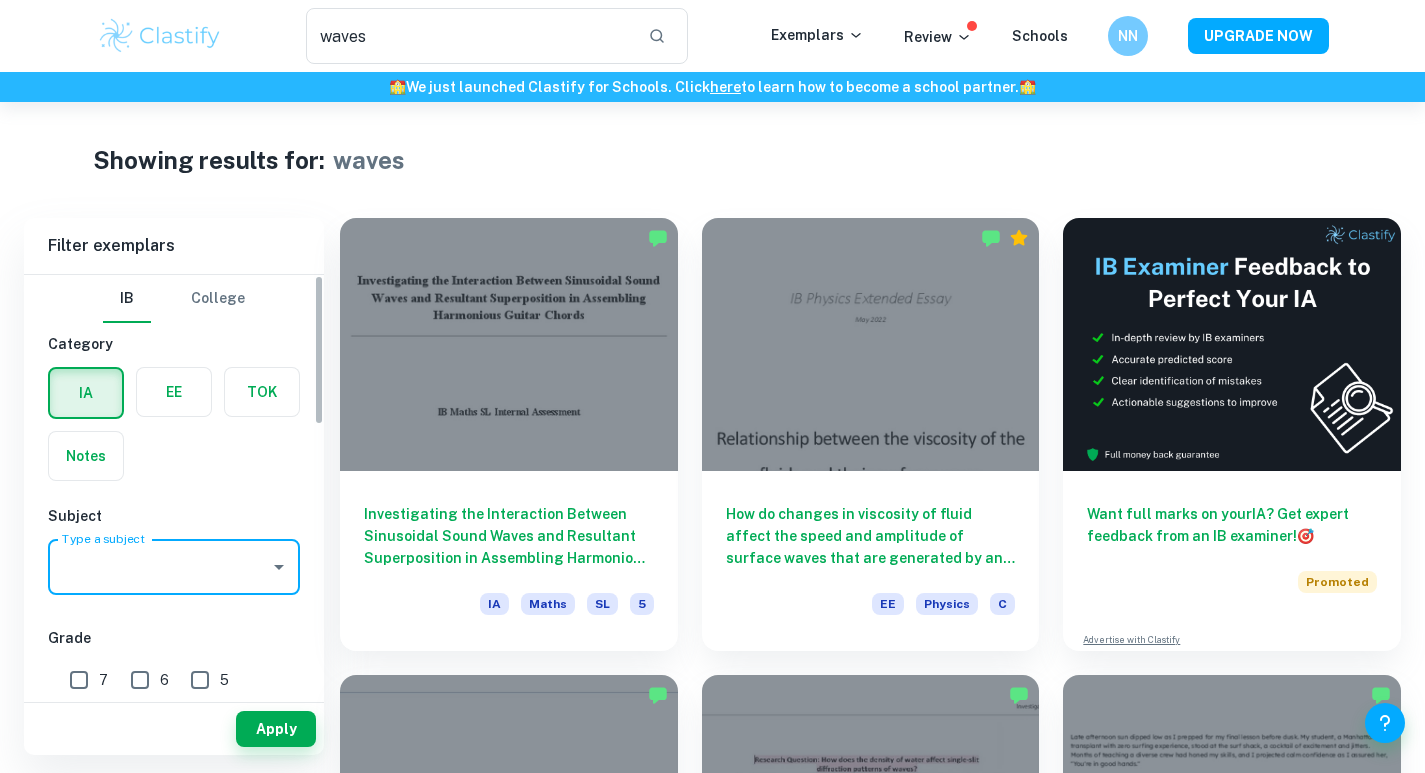 click 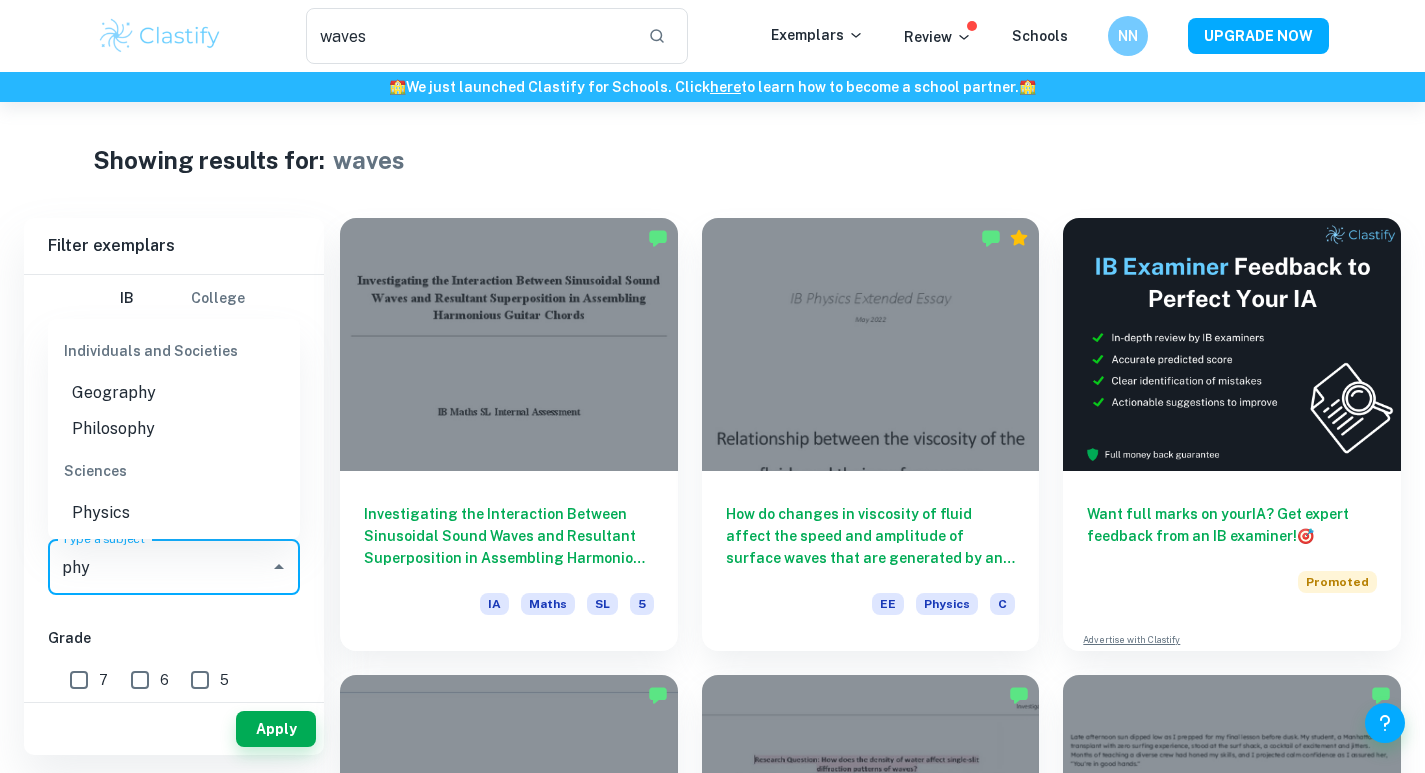 click on "Physics" at bounding box center [174, 513] 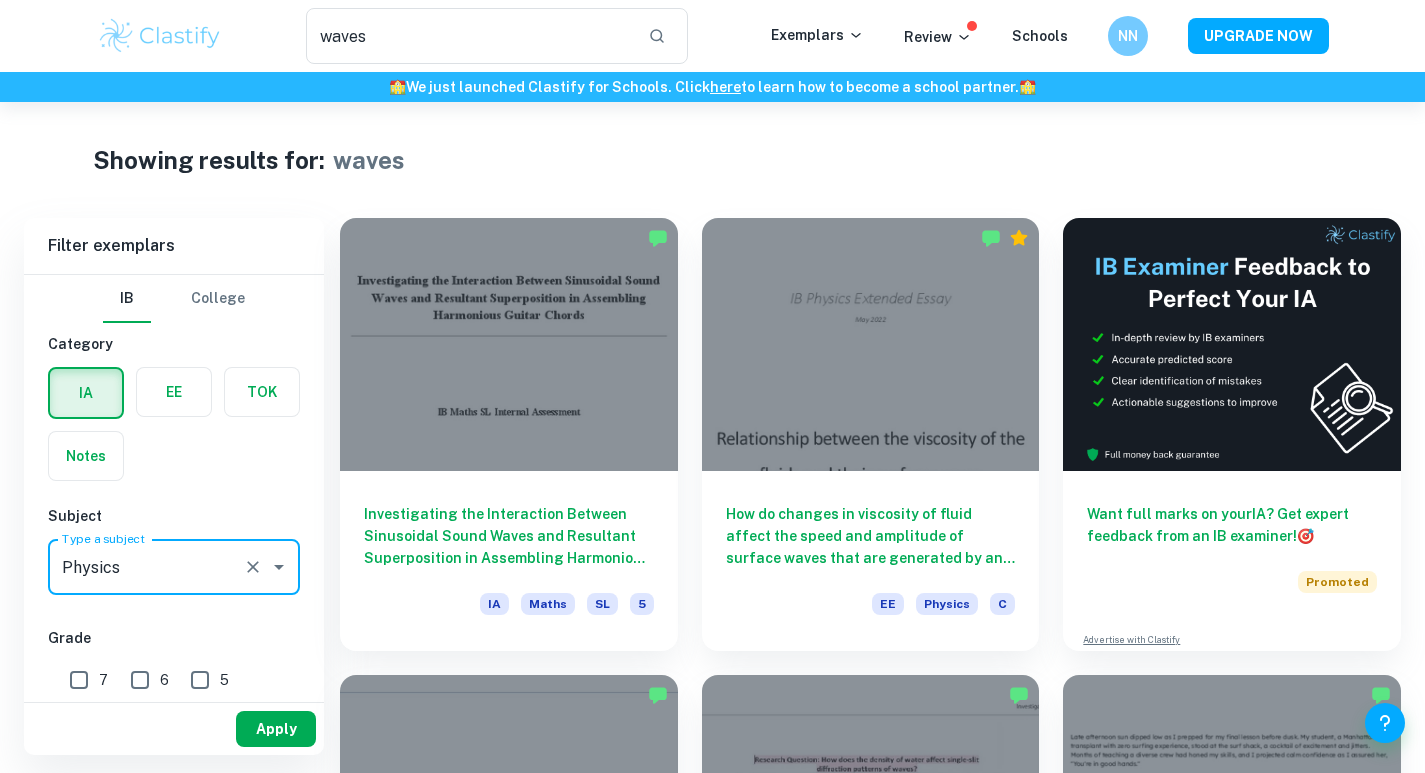 type on "Physics" 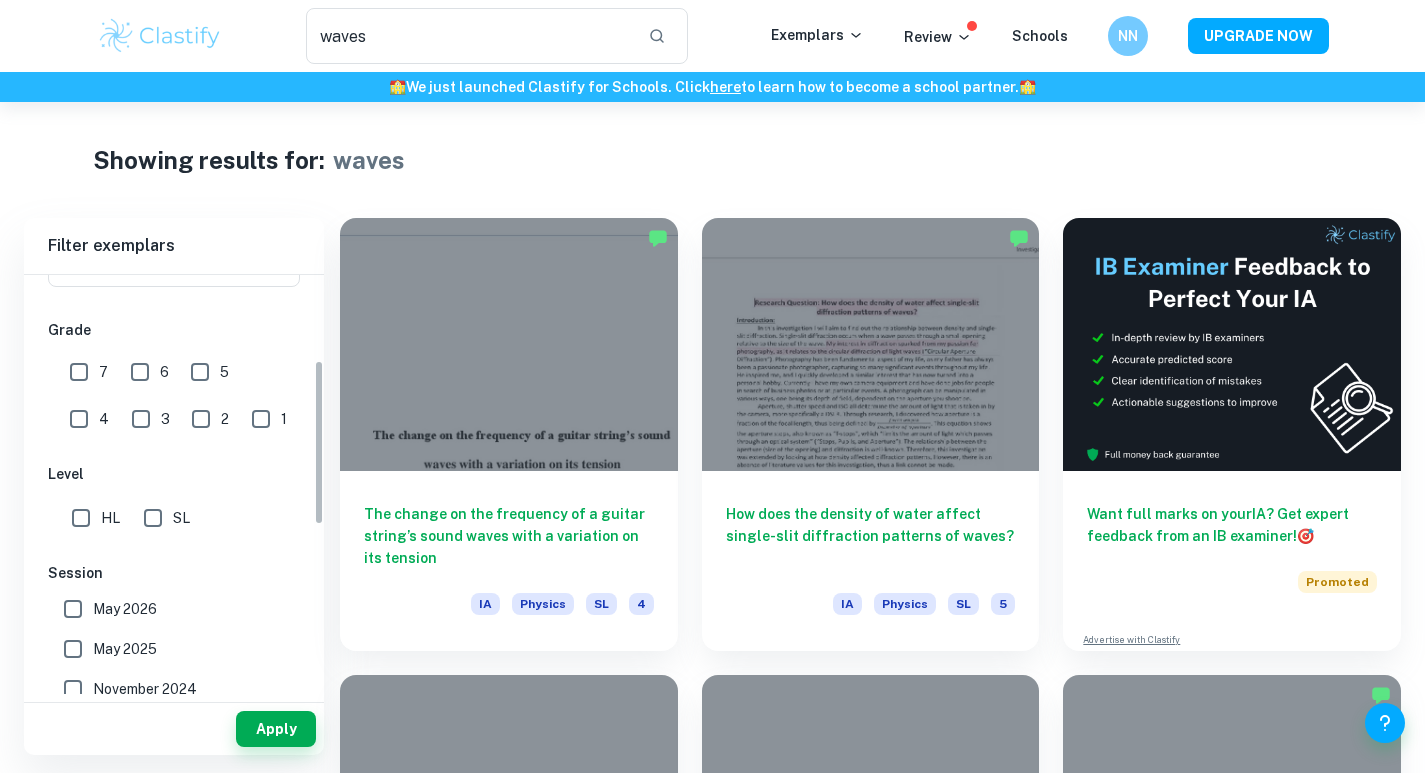 scroll, scrollTop: 333, scrollLeft: 0, axis: vertical 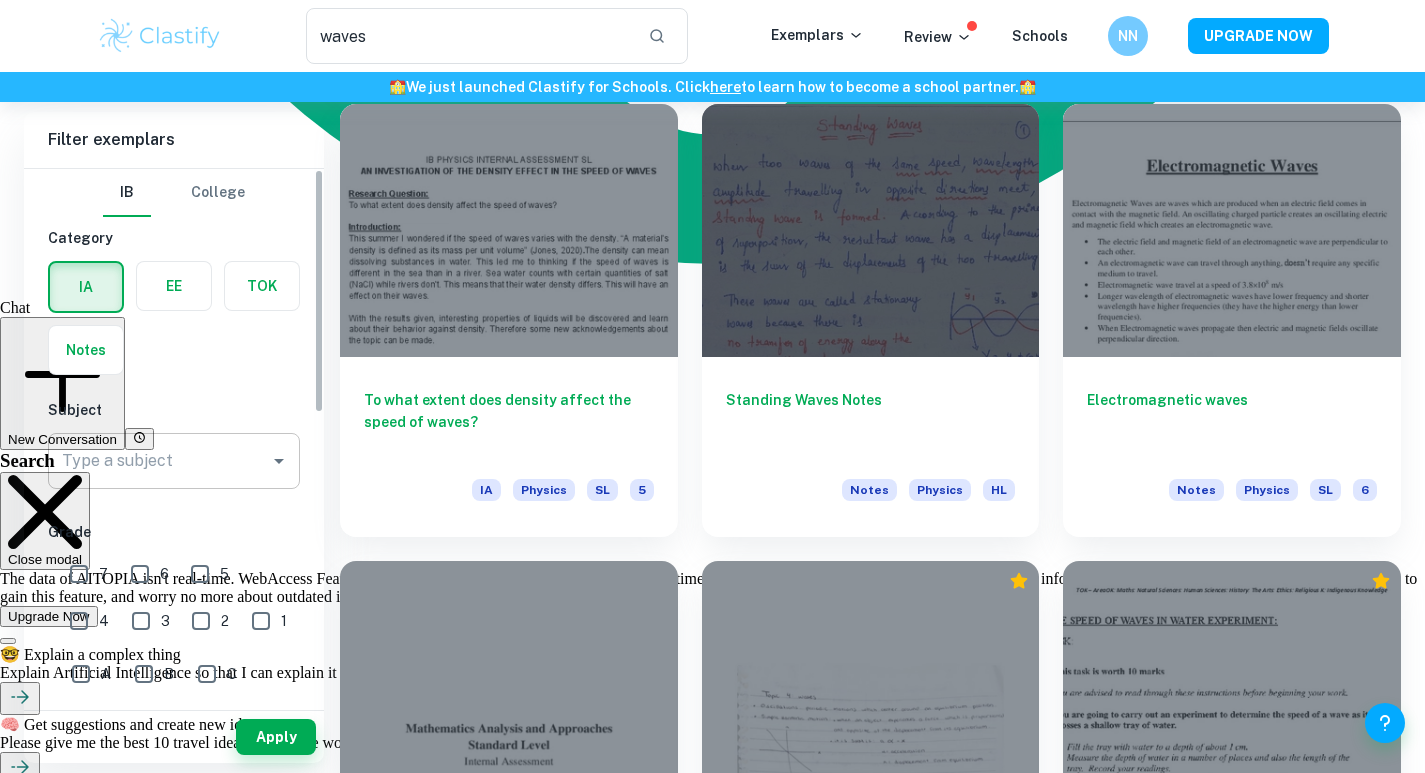 click on "Type a subject" at bounding box center [159, 461] 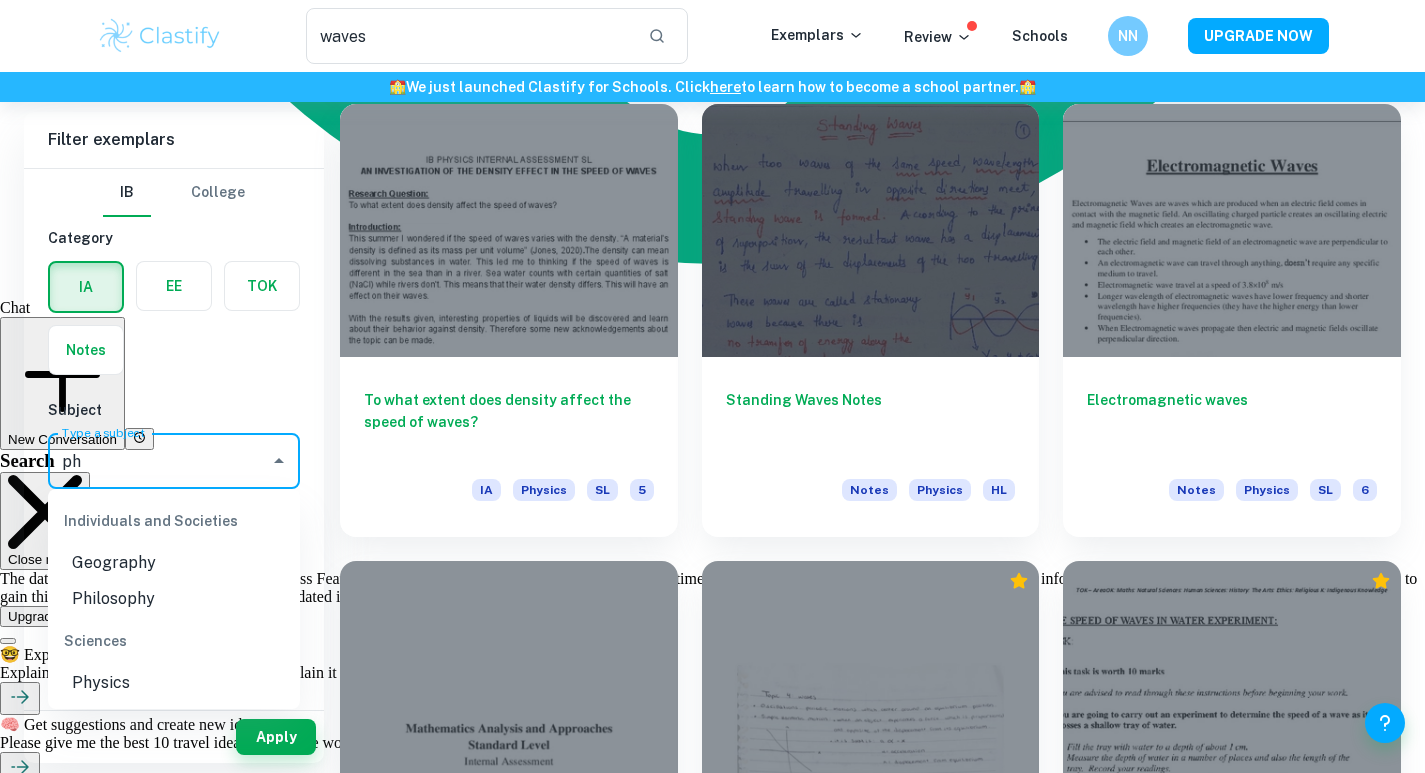 click on "Physics" at bounding box center (174, 683) 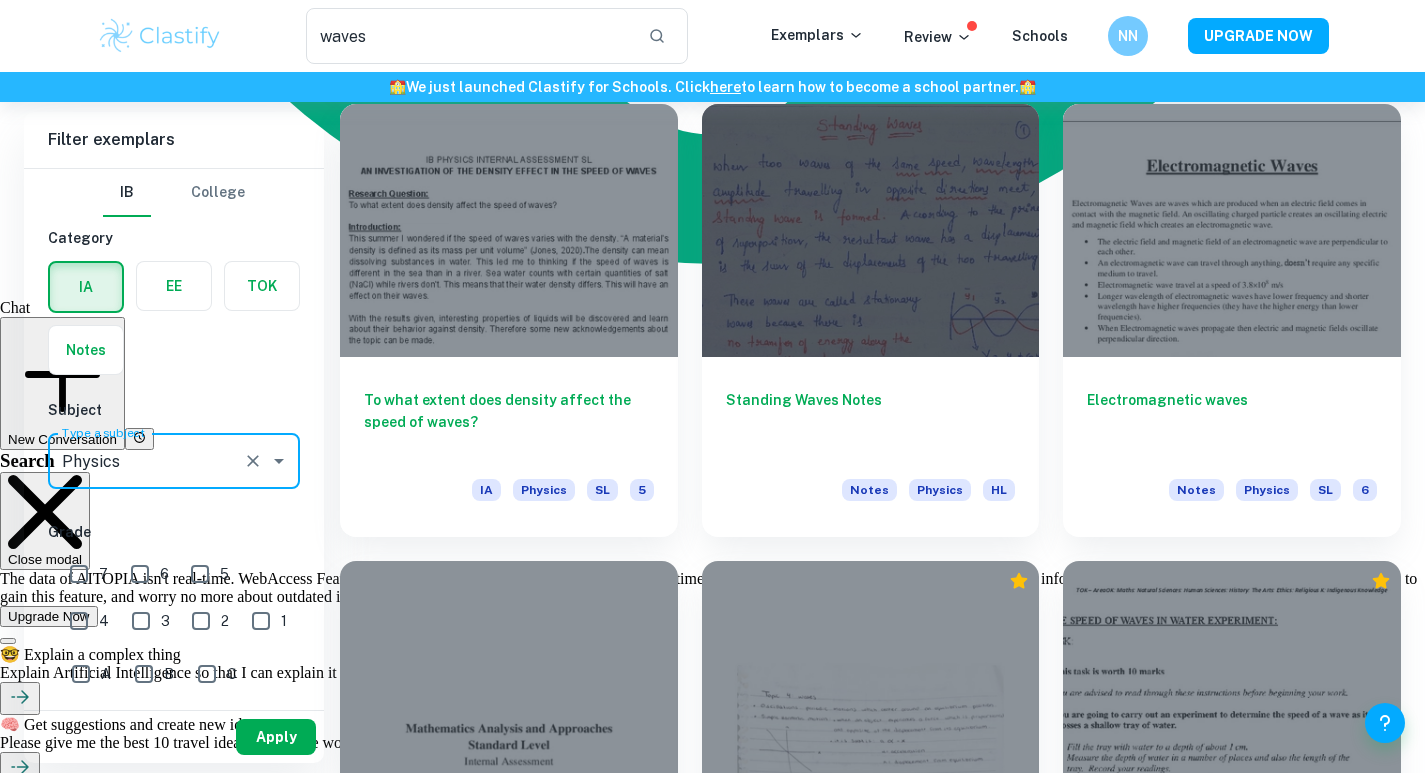 type on "Physics" 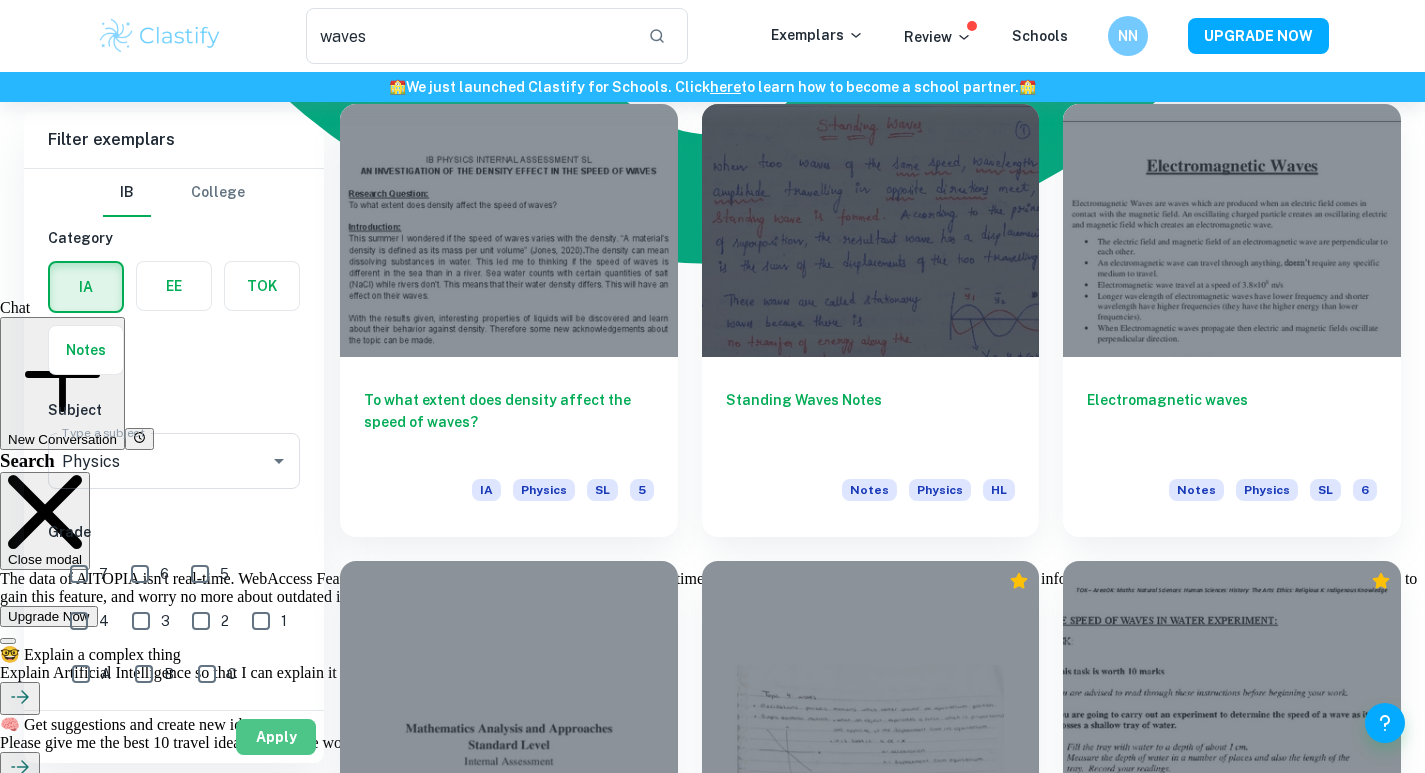 click on "Apply" at bounding box center (276, 737) 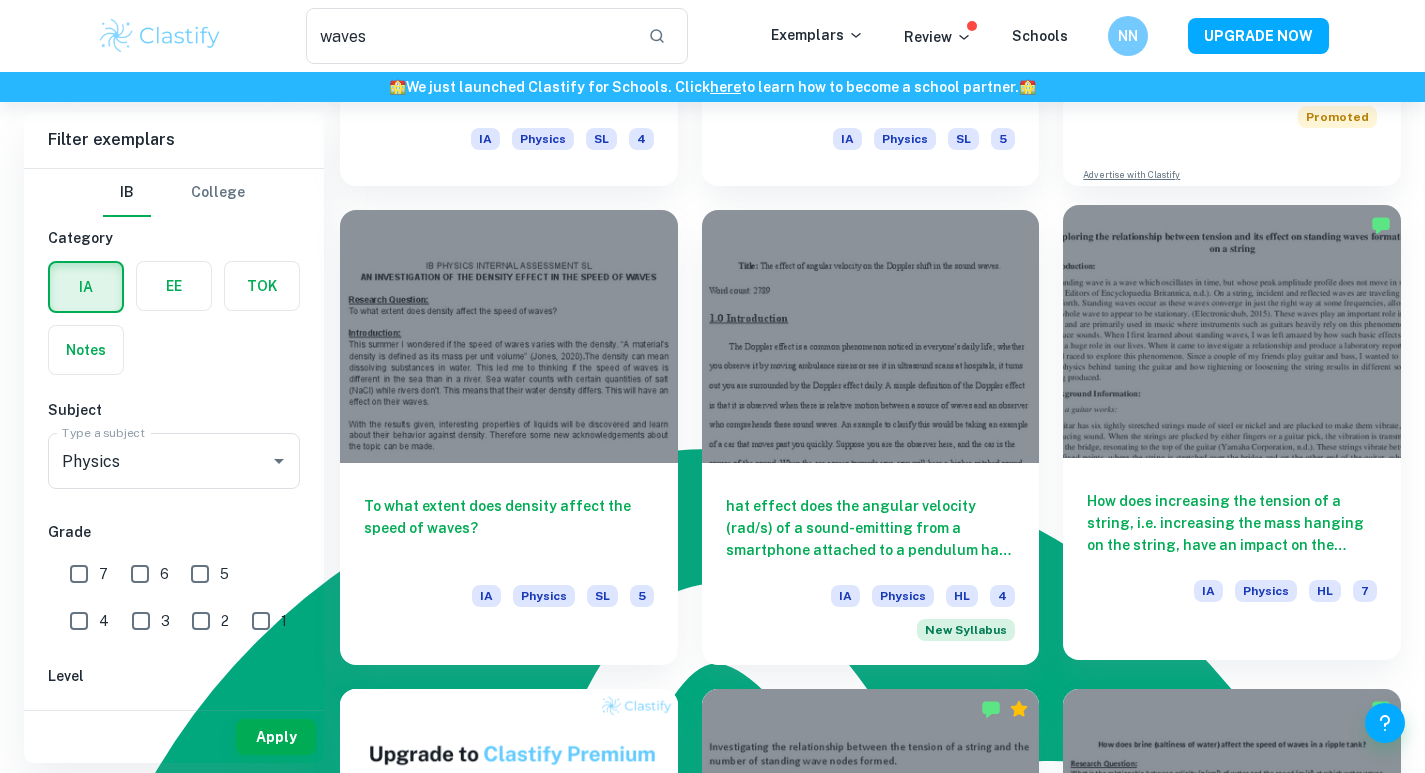 scroll, scrollTop: 467, scrollLeft: 0, axis: vertical 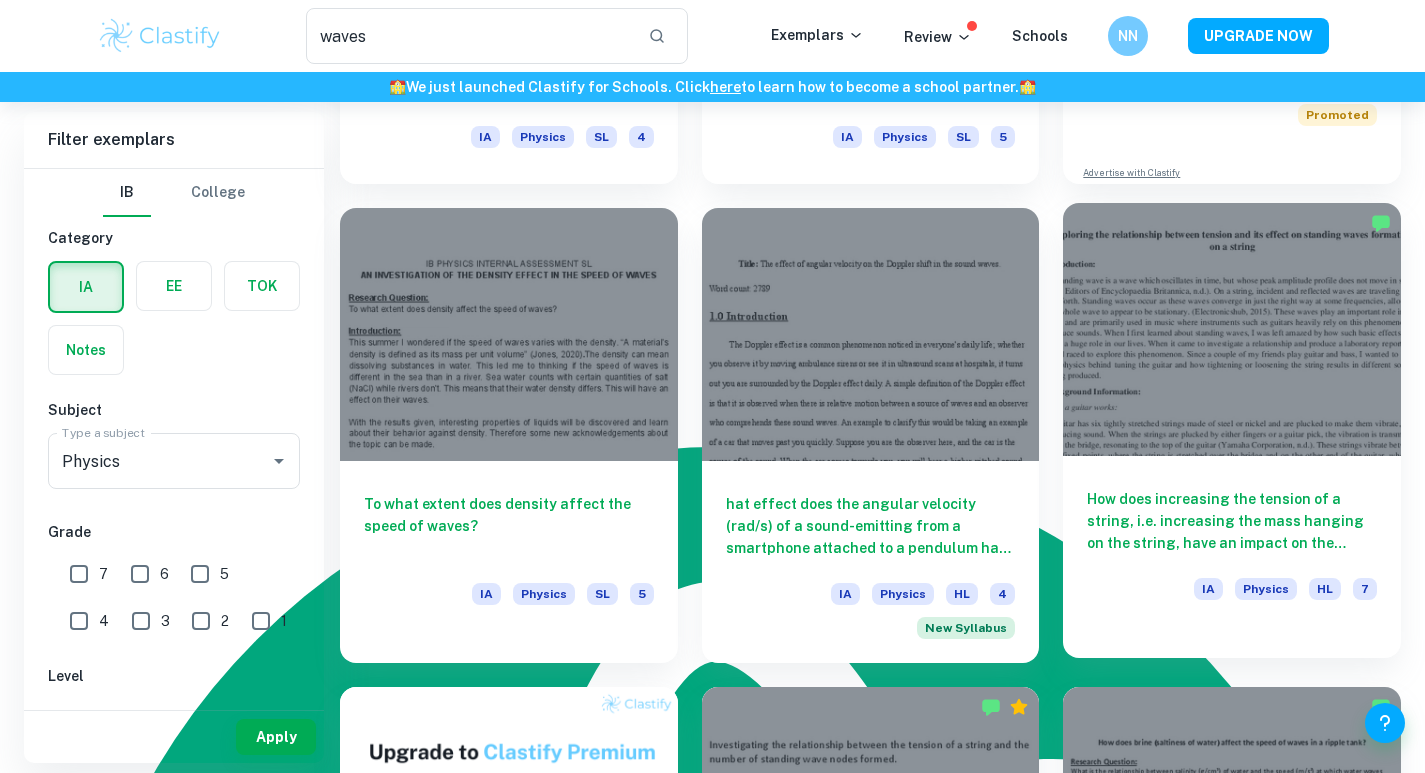 click at bounding box center [1232, 329] 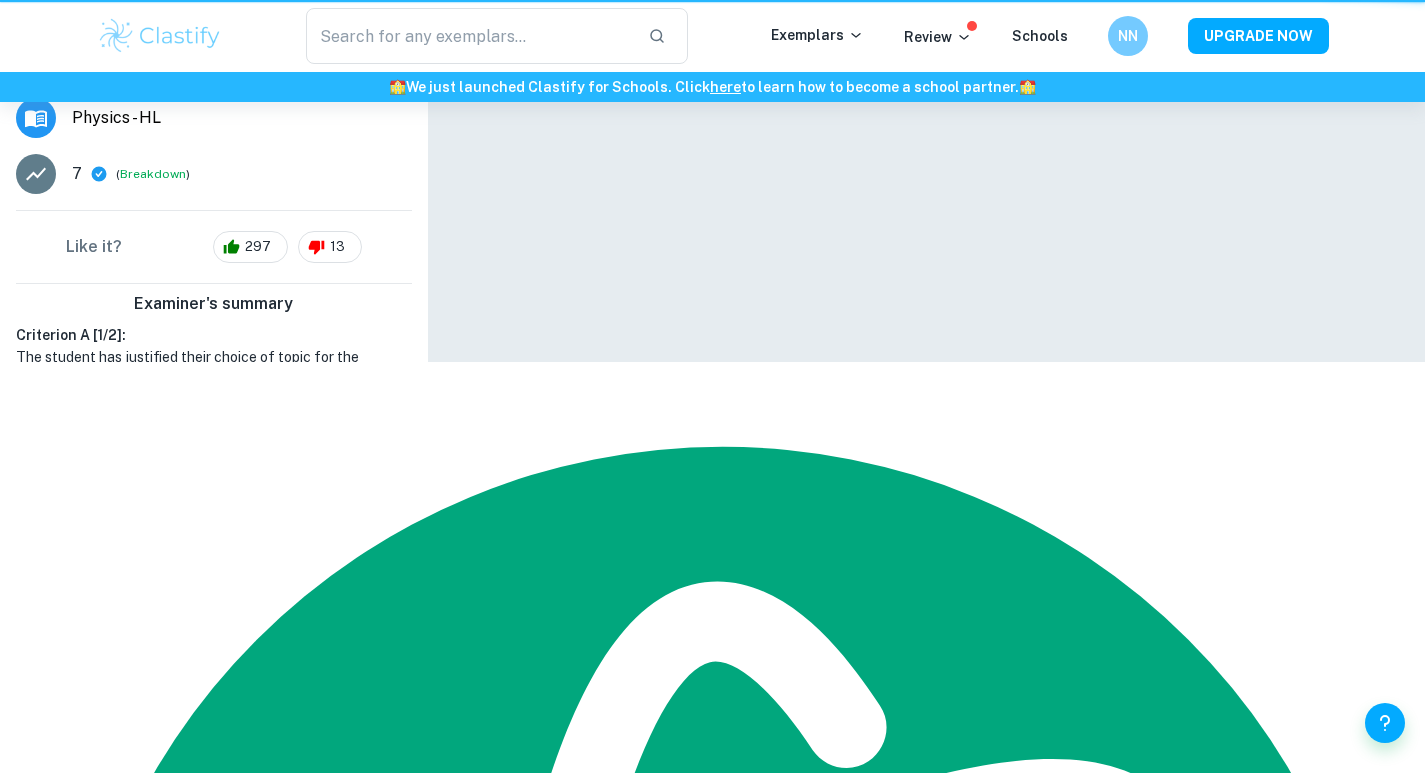 scroll, scrollTop: 0, scrollLeft: 0, axis: both 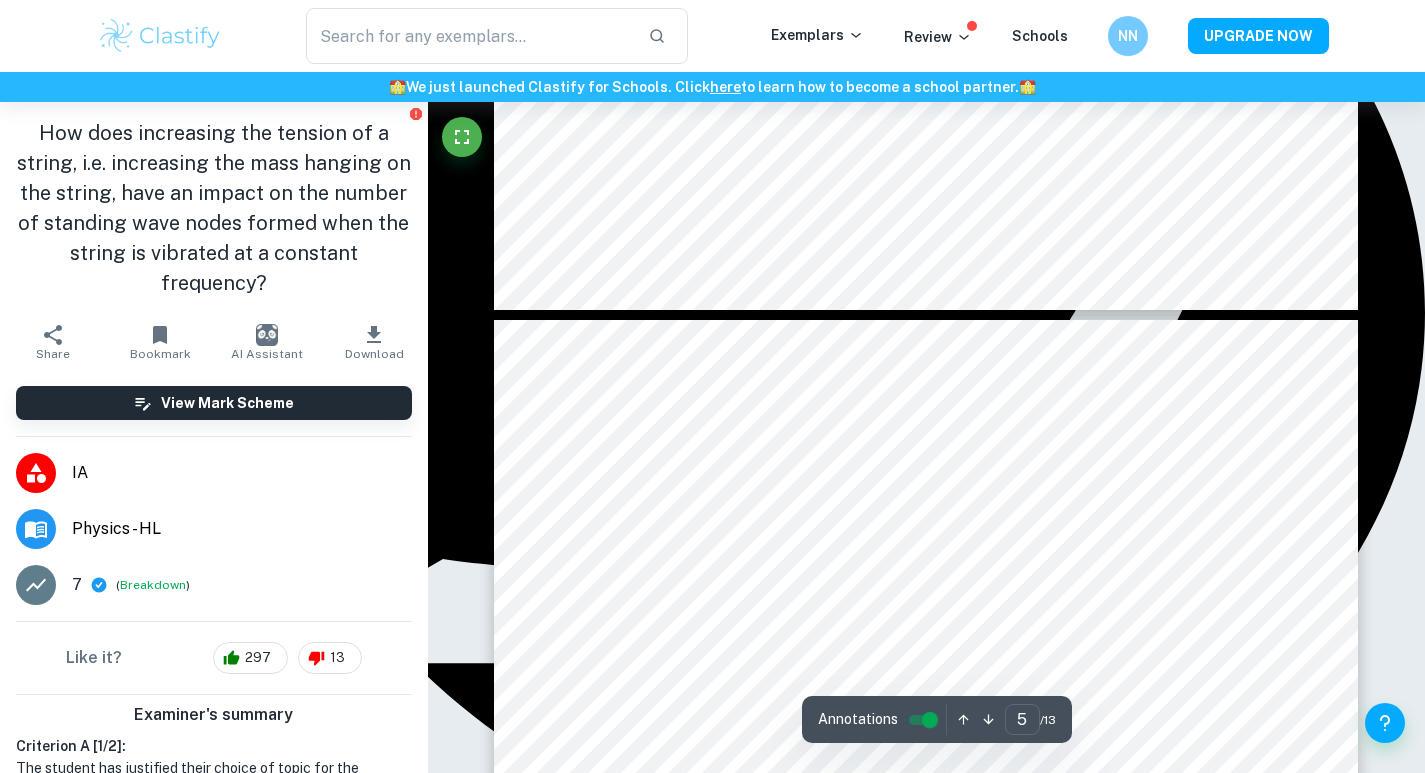 type on "6" 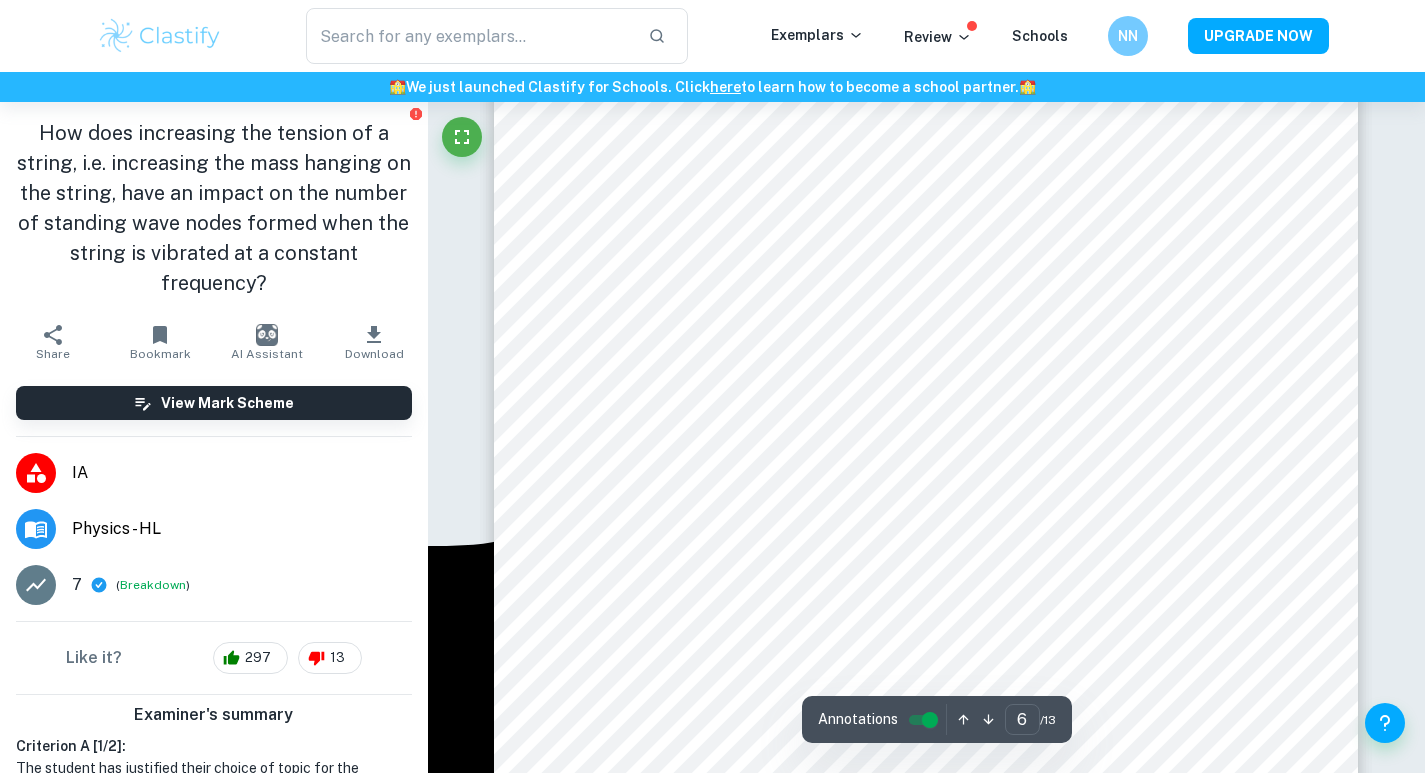 scroll, scrollTop: 7080, scrollLeft: 0, axis: vertical 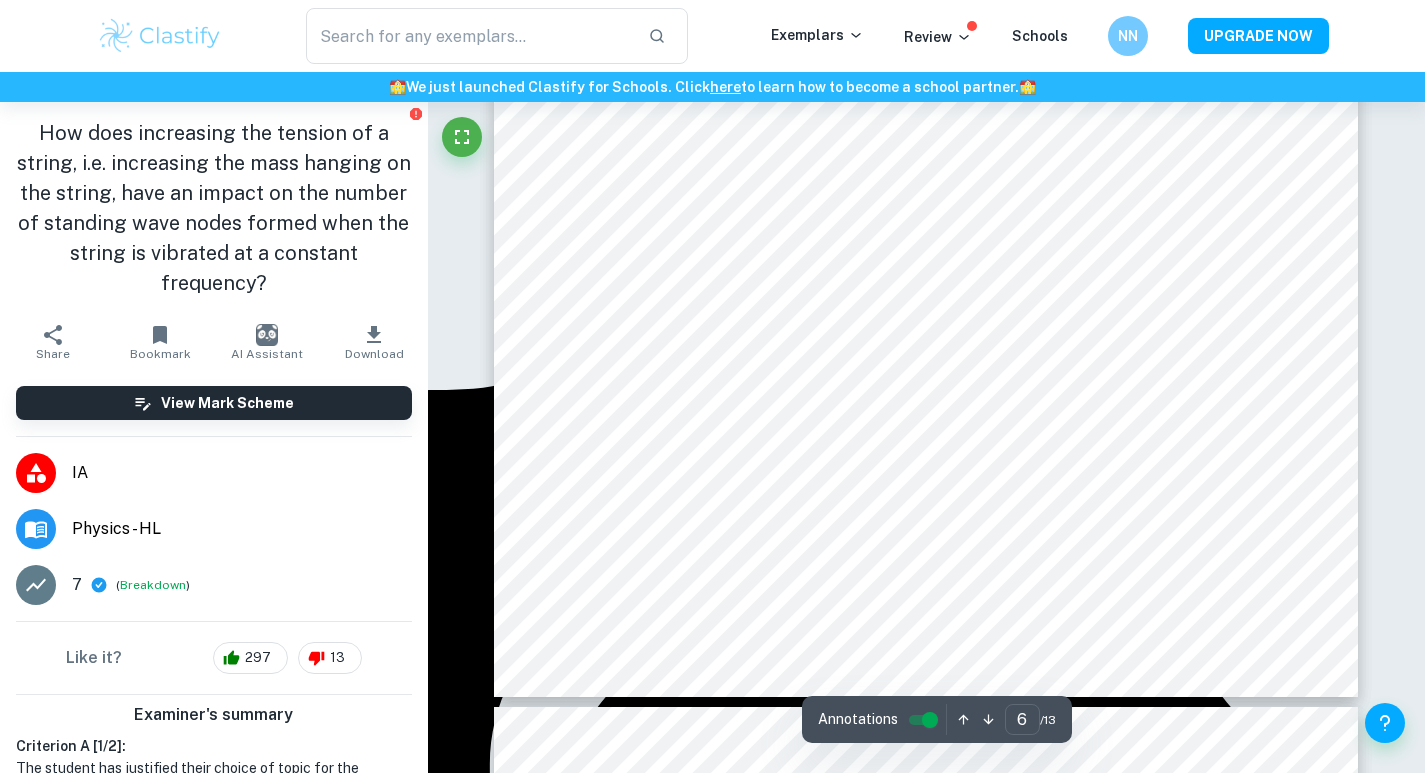 type on "waves" 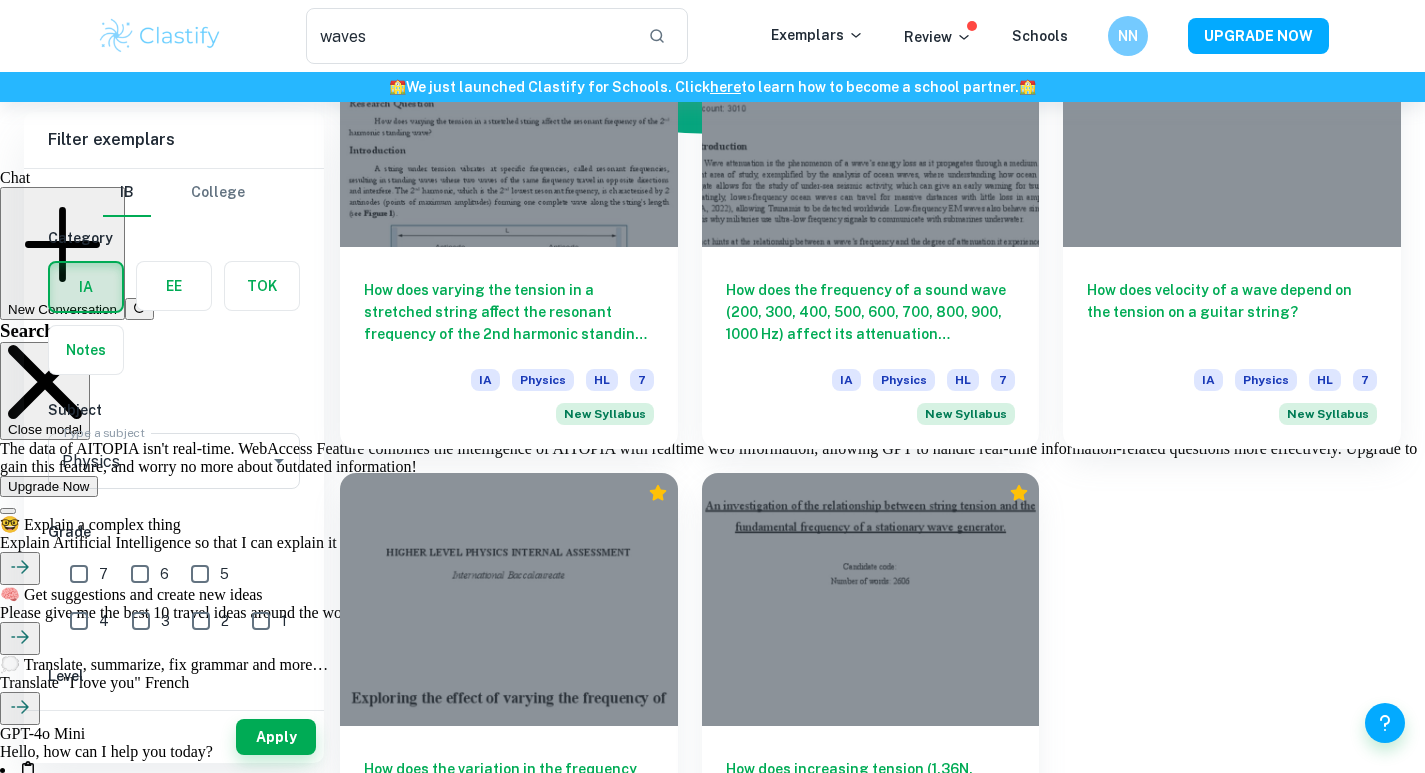 scroll, scrollTop: 1931, scrollLeft: 0, axis: vertical 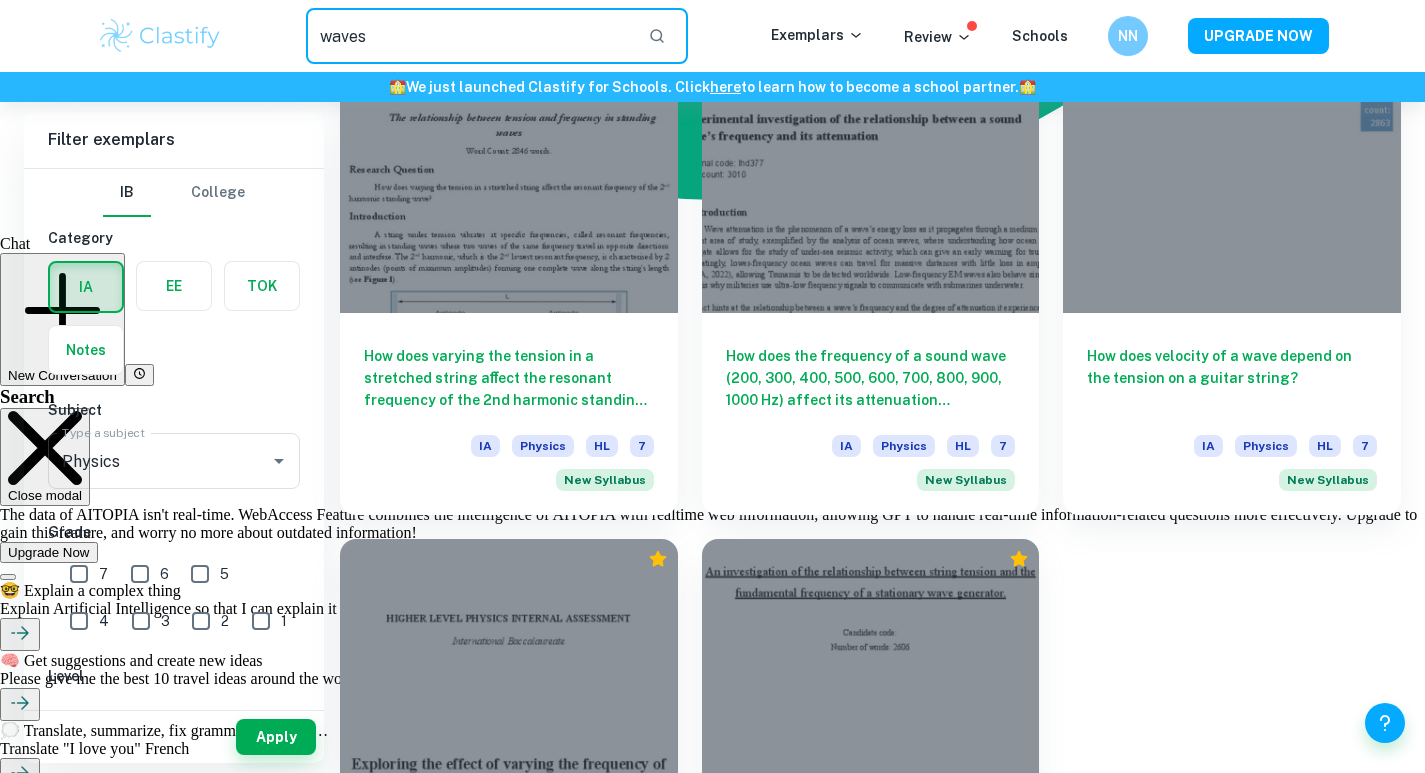 drag, startPoint x: 452, startPoint y: 24, endPoint x: 53, endPoint y: 103, distance: 406.74564 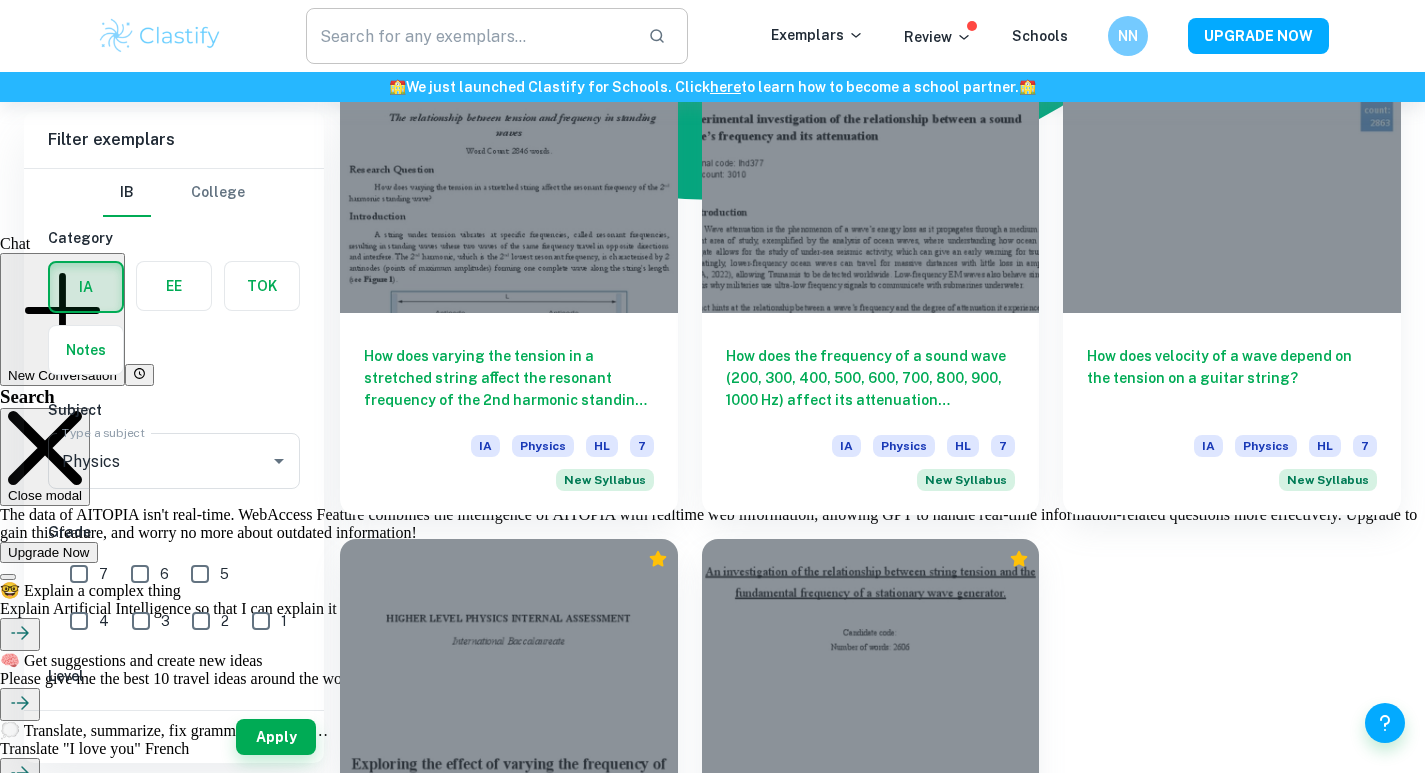 click at bounding box center (657, 36) 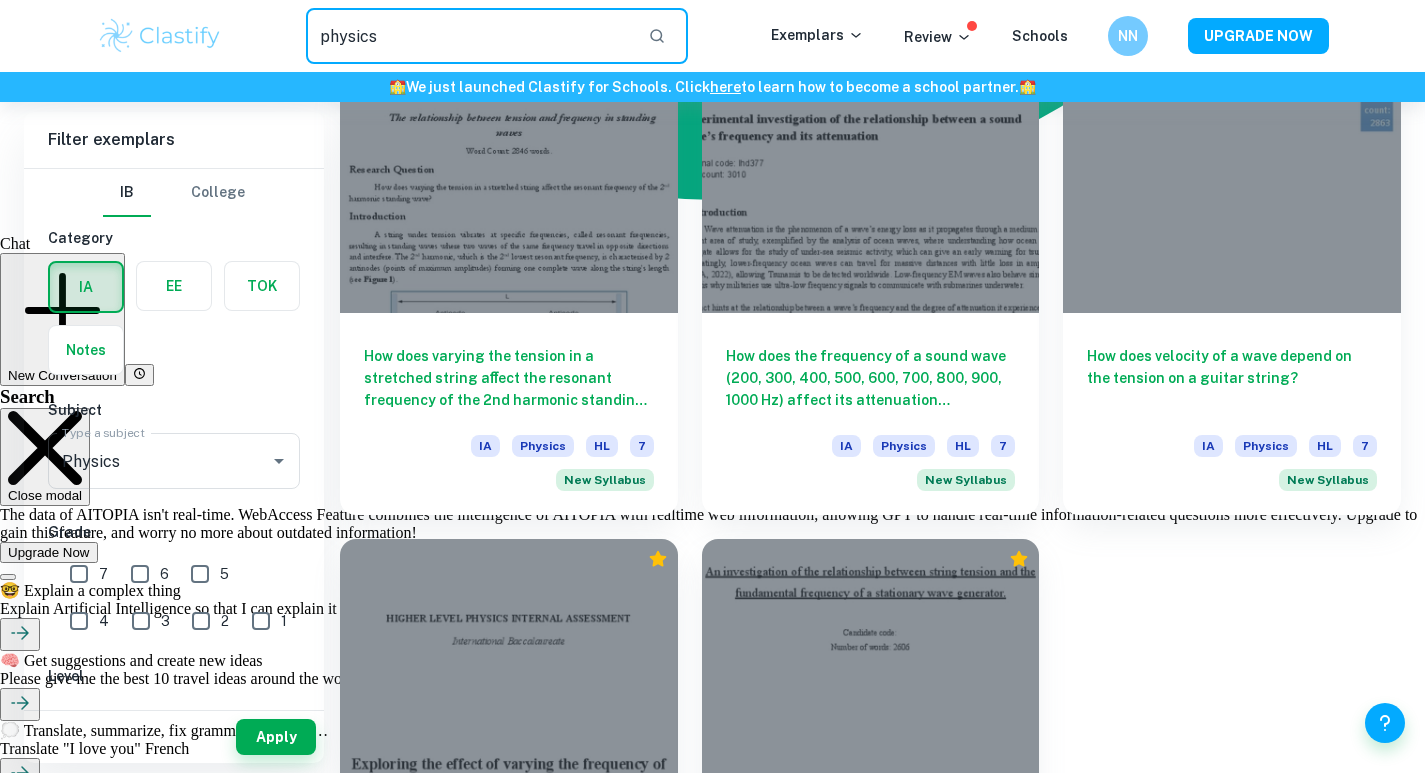 type on "physics" 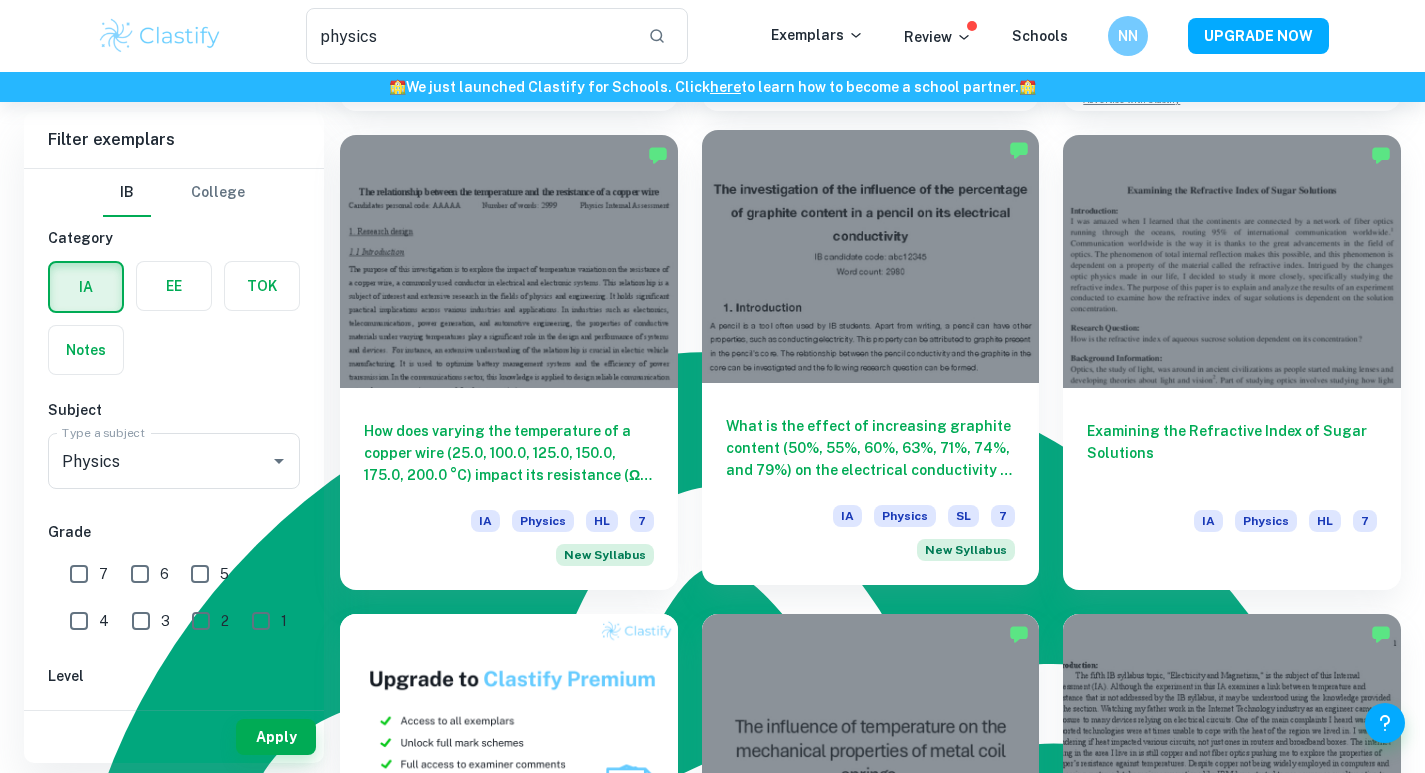 scroll, scrollTop: 533, scrollLeft: 0, axis: vertical 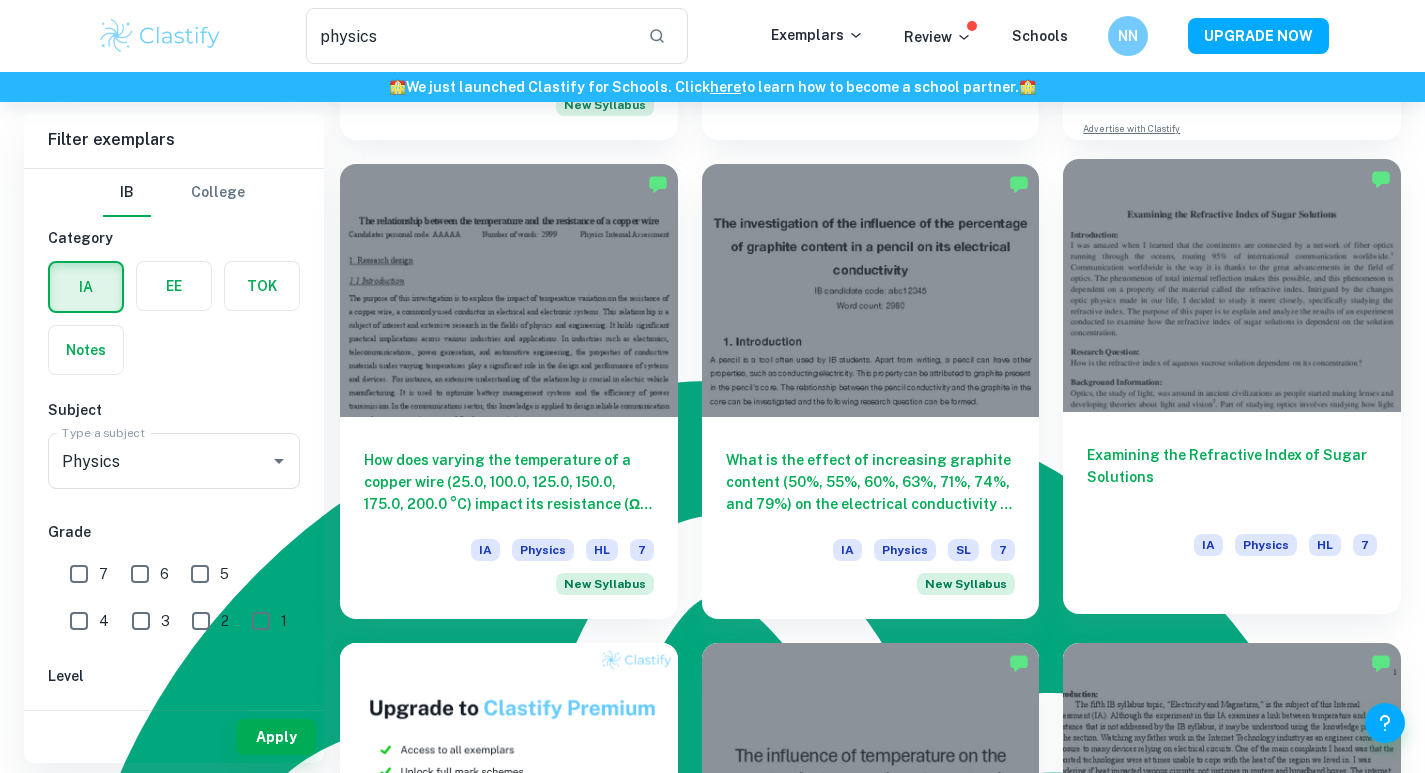 click at bounding box center [1232, 285] 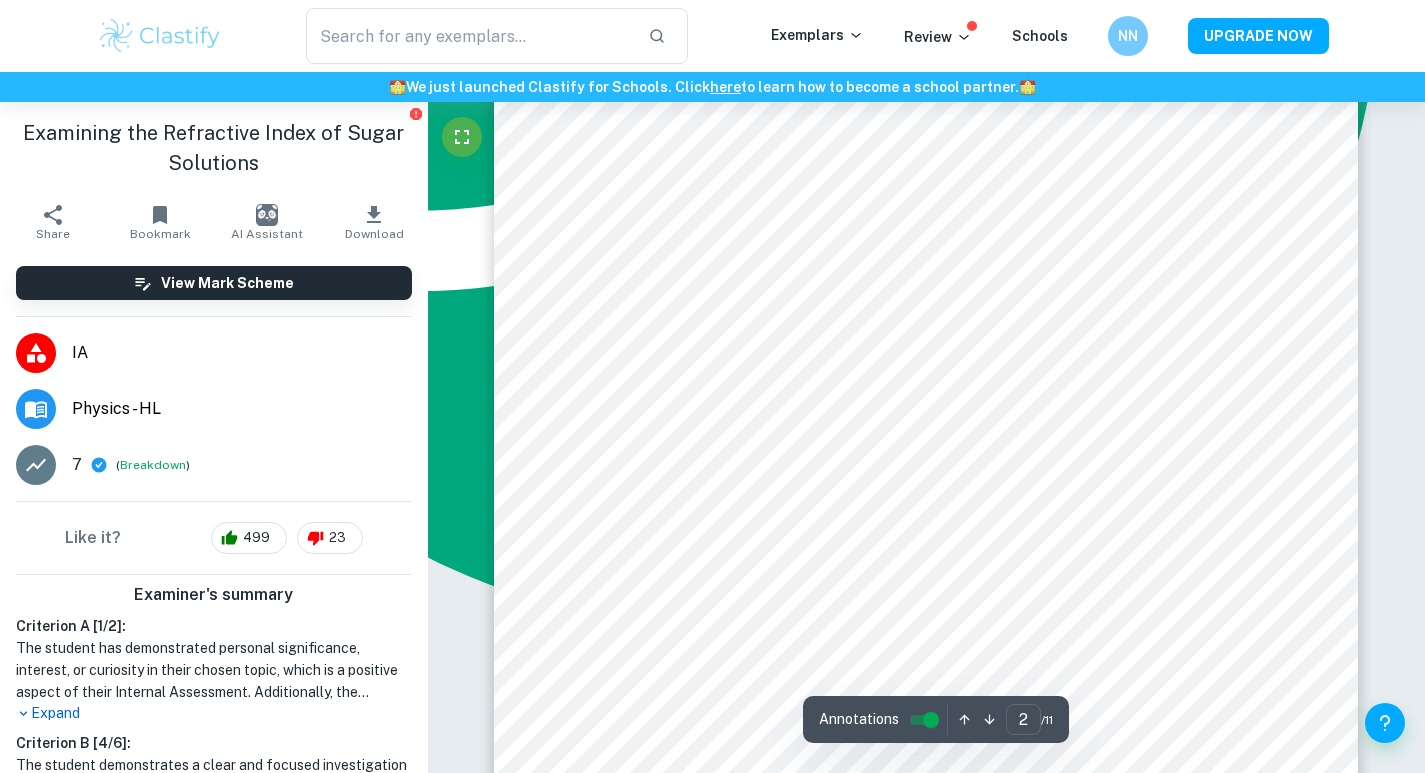 scroll, scrollTop: 1700, scrollLeft: 0, axis: vertical 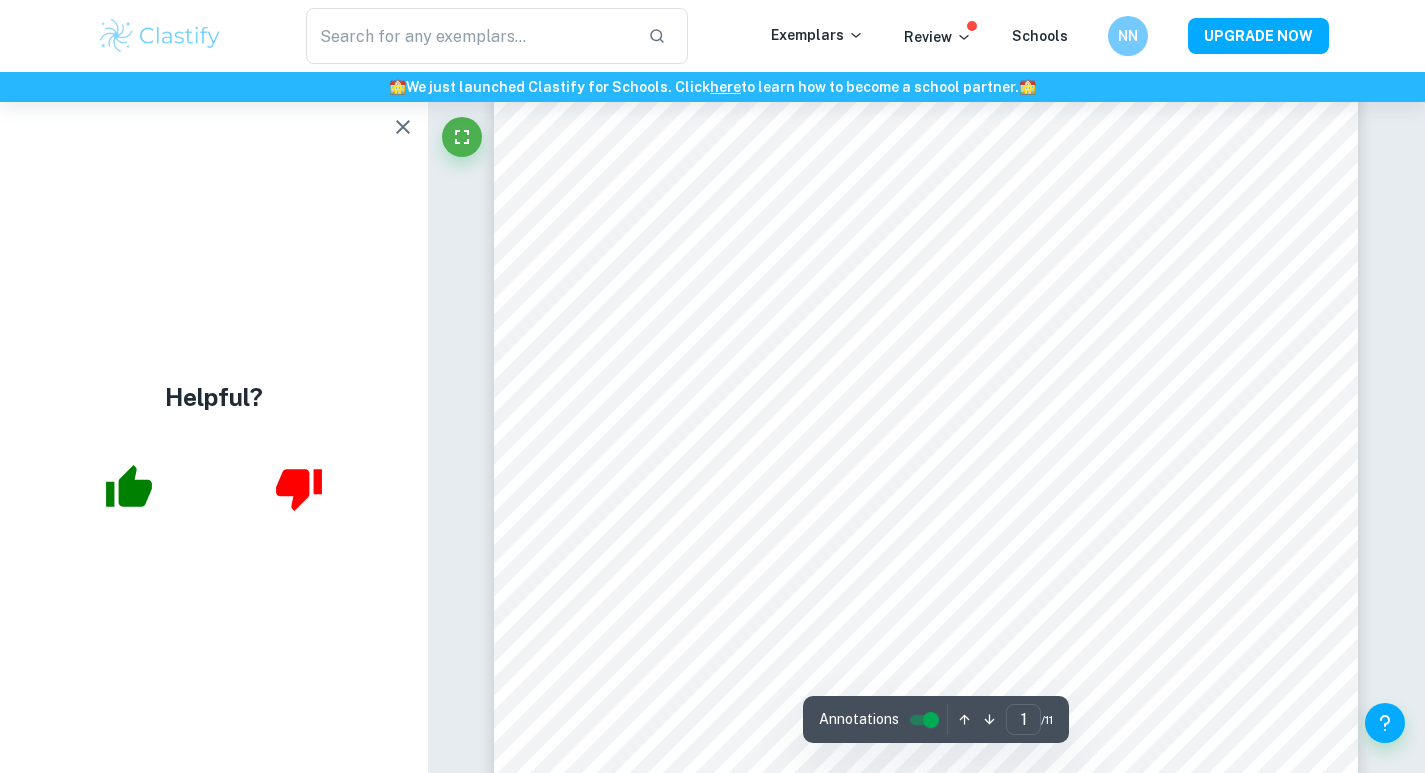 click 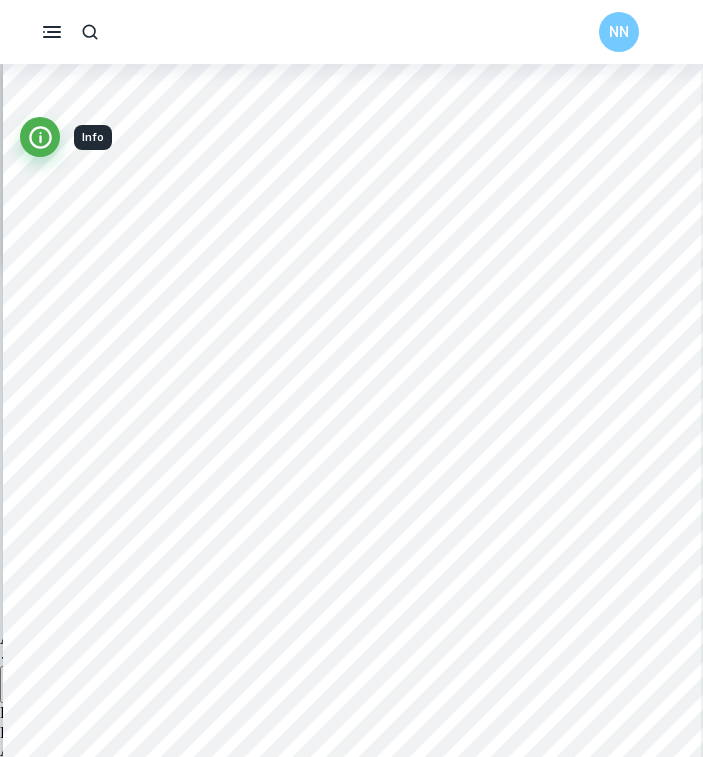 scroll, scrollTop: 3130, scrollLeft: 0, axis: vertical 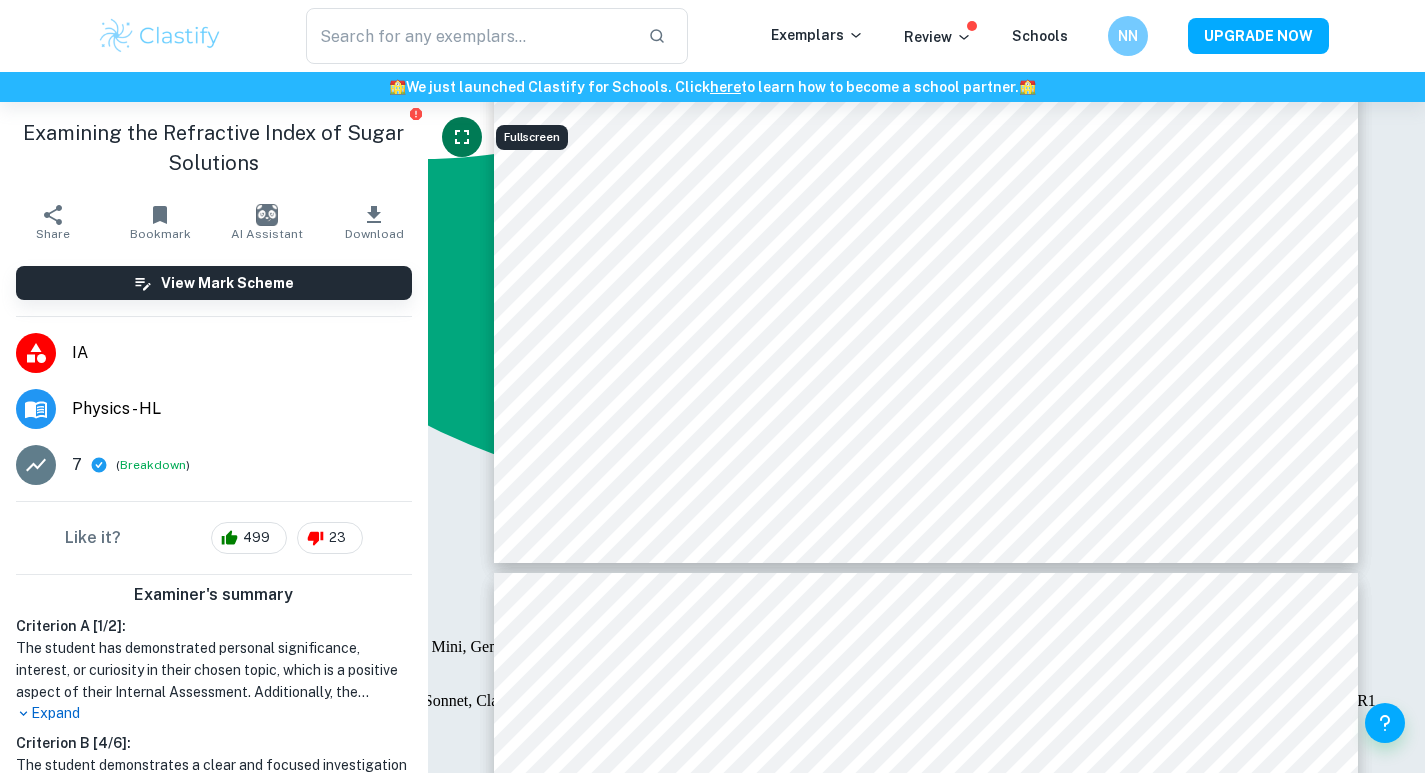 click 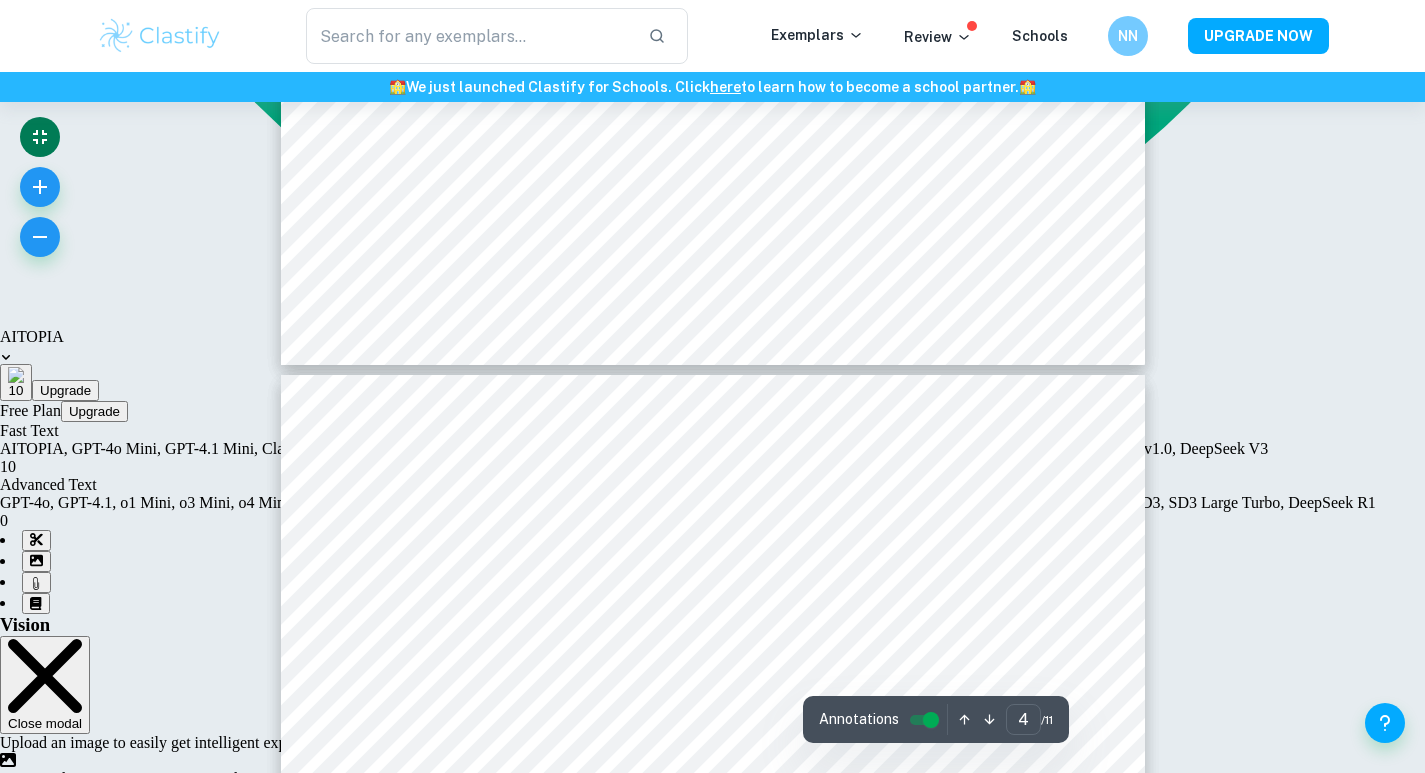 type on "5" 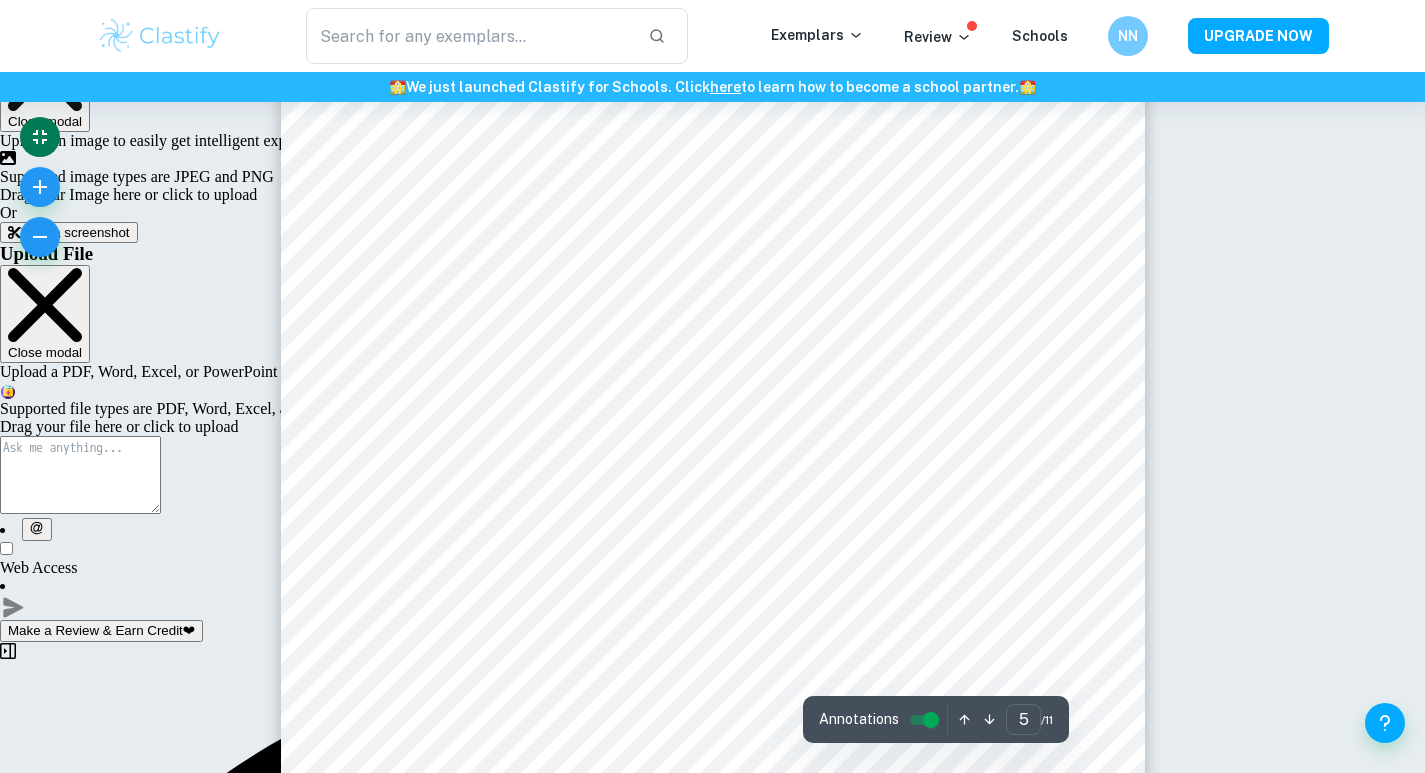 scroll, scrollTop: 4723, scrollLeft: 0, axis: vertical 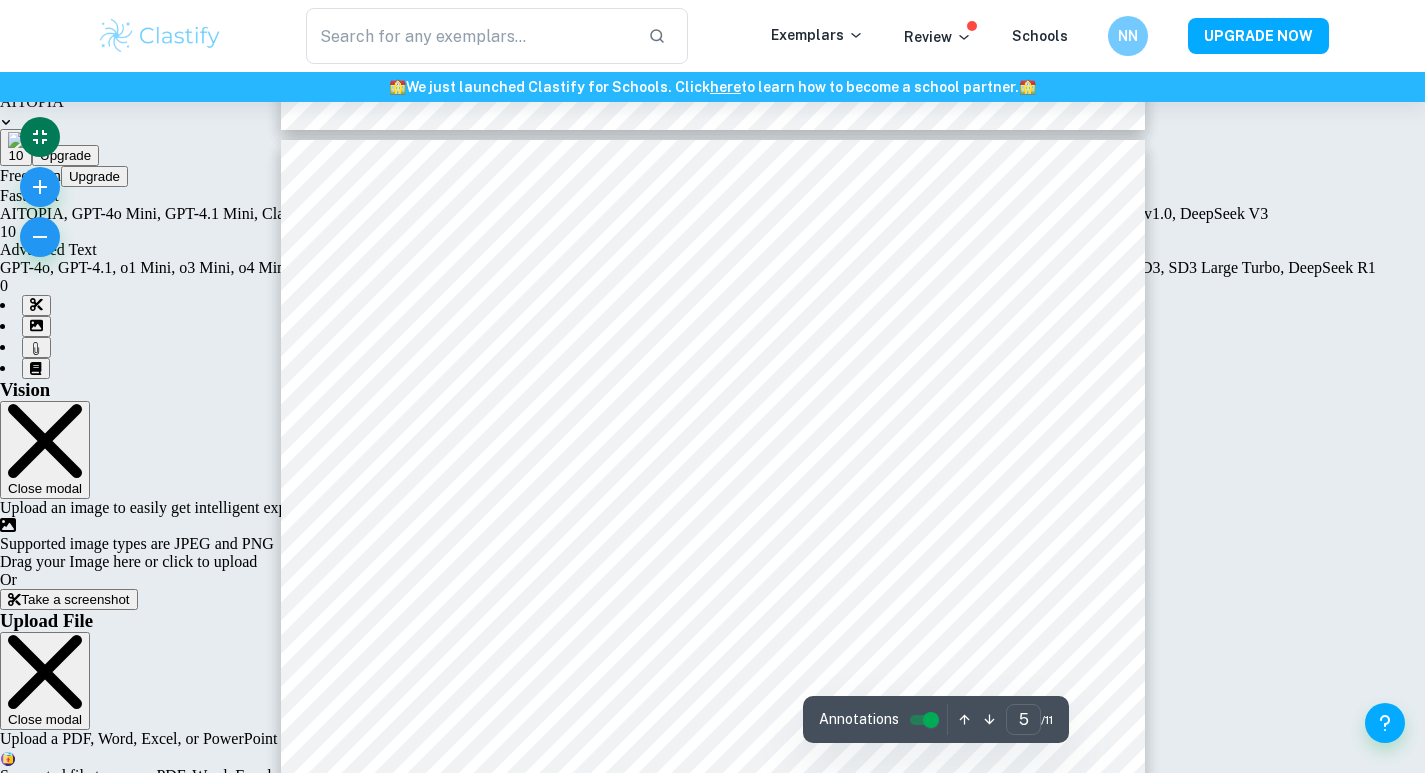 click at bounding box center (931, 720) 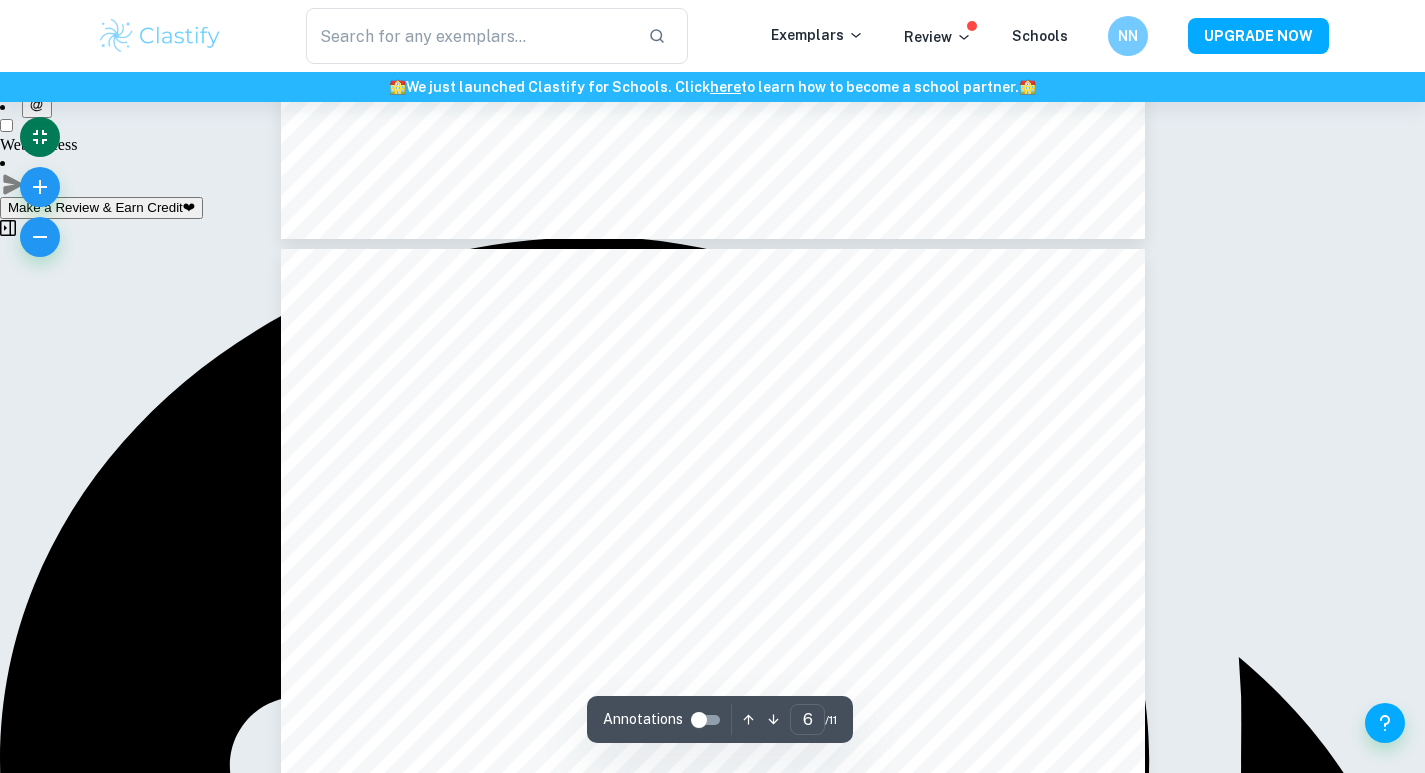scroll, scrollTop: 5523, scrollLeft: 0, axis: vertical 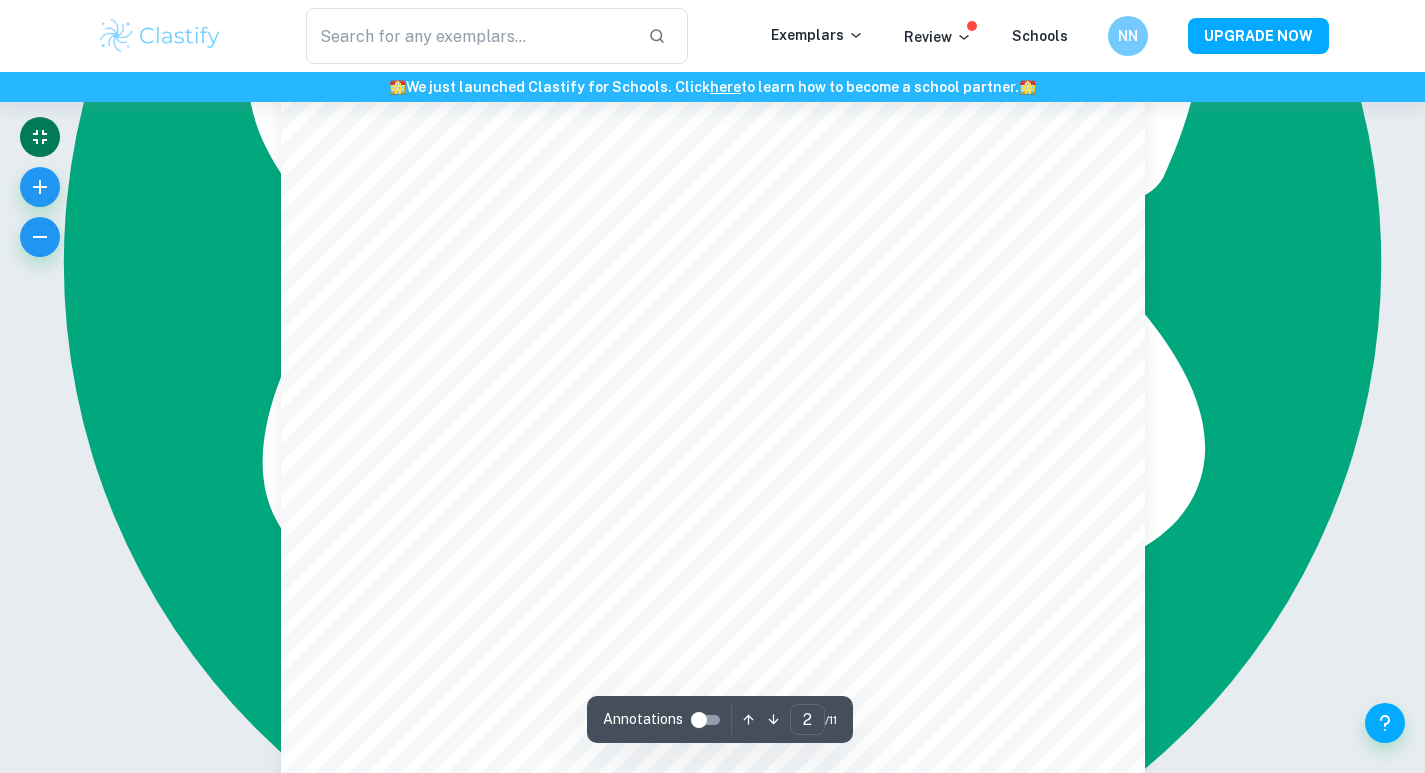 type on "1" 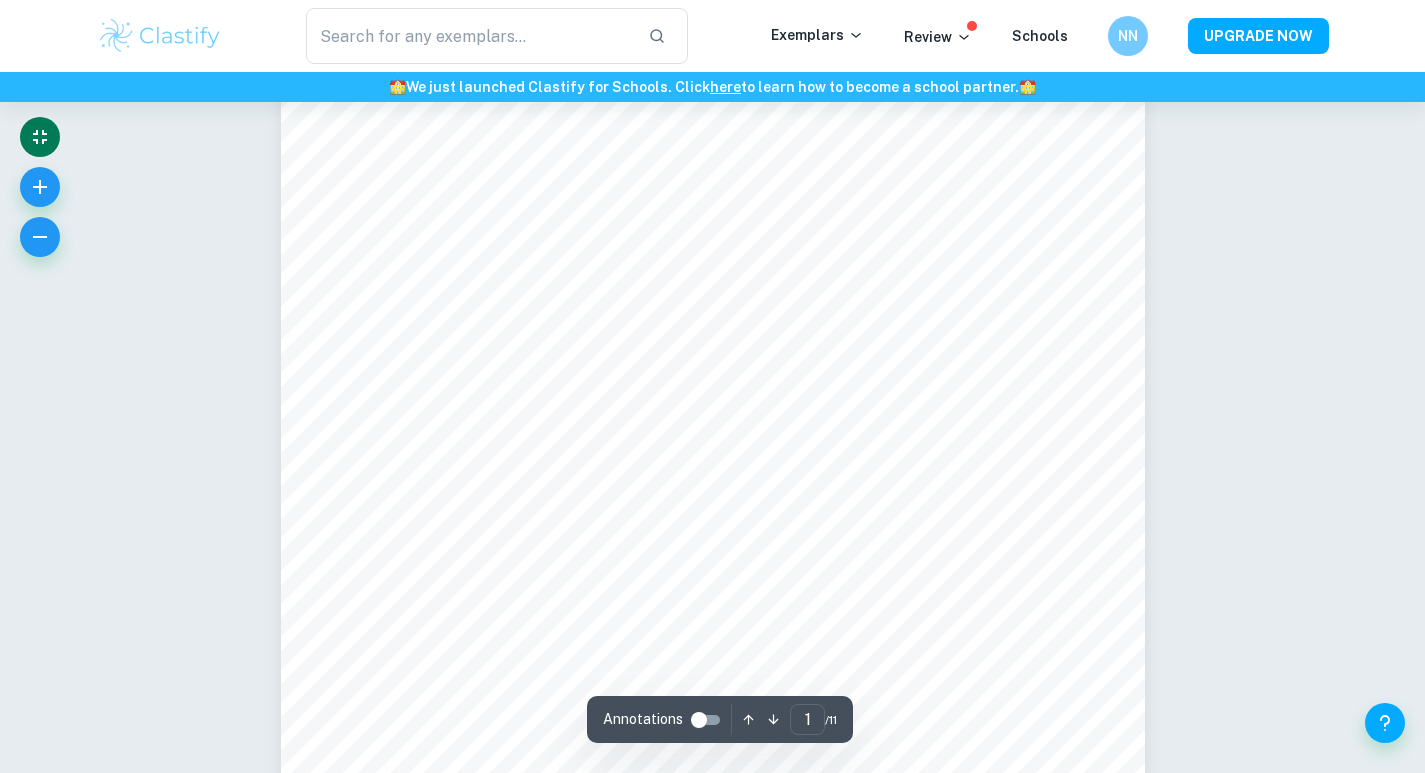 scroll, scrollTop: 201, scrollLeft: 0, axis: vertical 